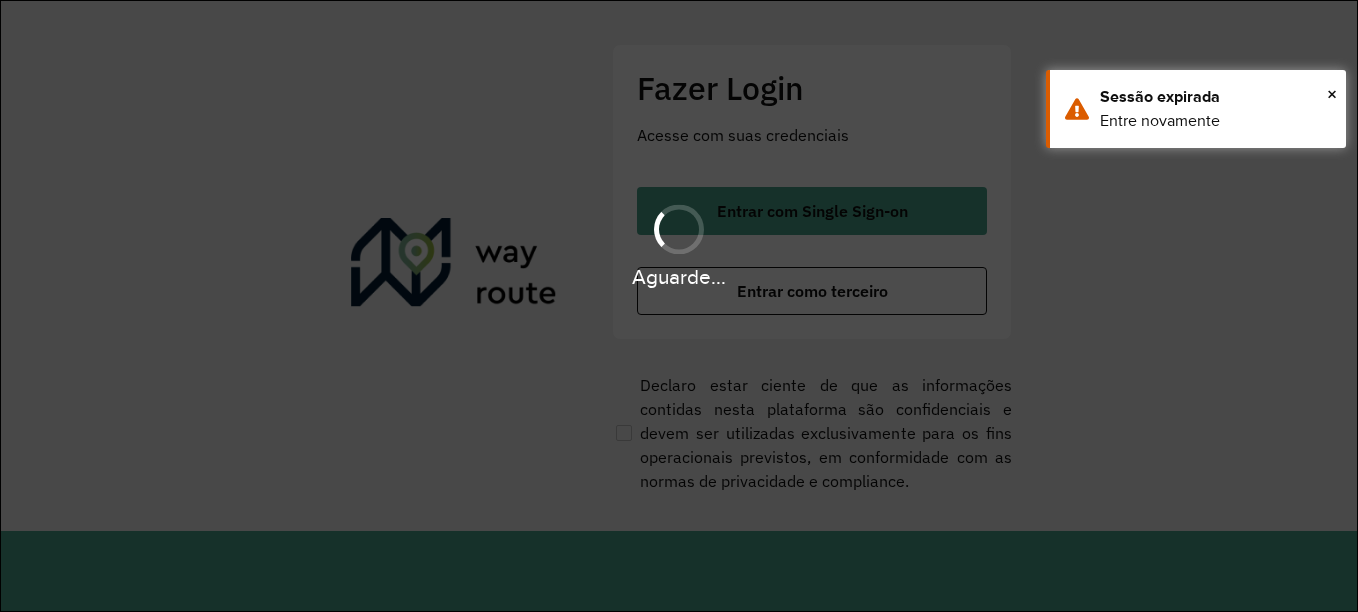 scroll, scrollTop: 0, scrollLeft: 0, axis: both 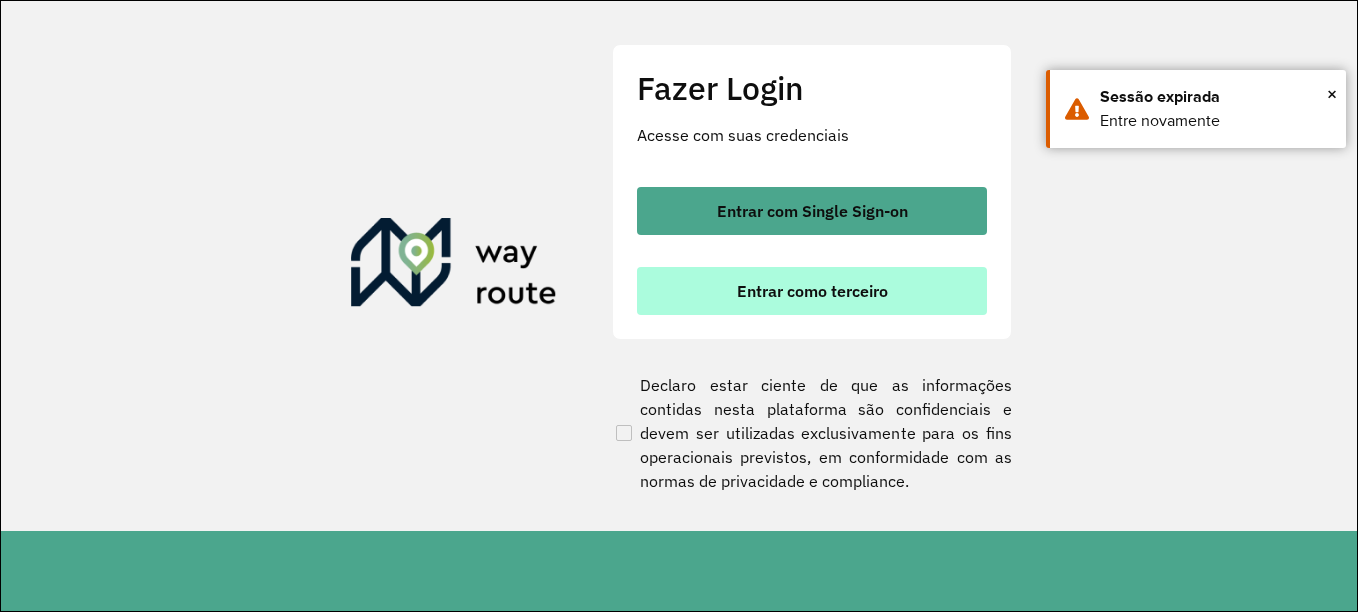 click on "Entrar como terceiro" at bounding box center [812, 291] 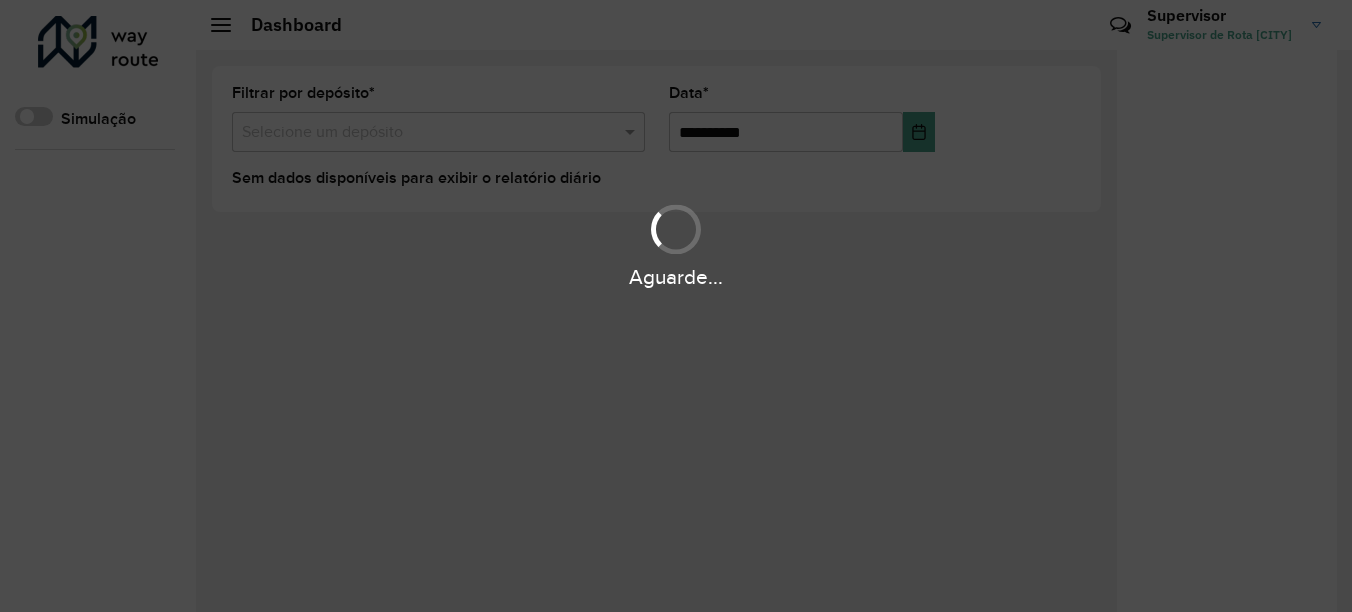 scroll, scrollTop: 0, scrollLeft: 0, axis: both 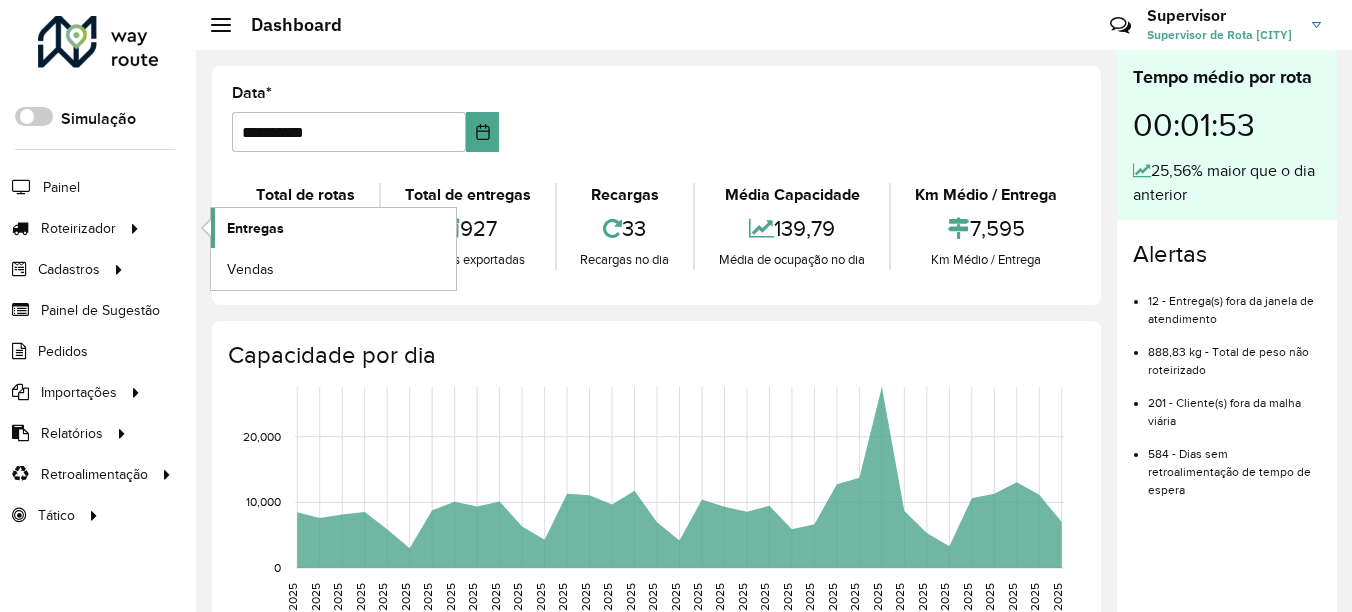 click on "Entregas" 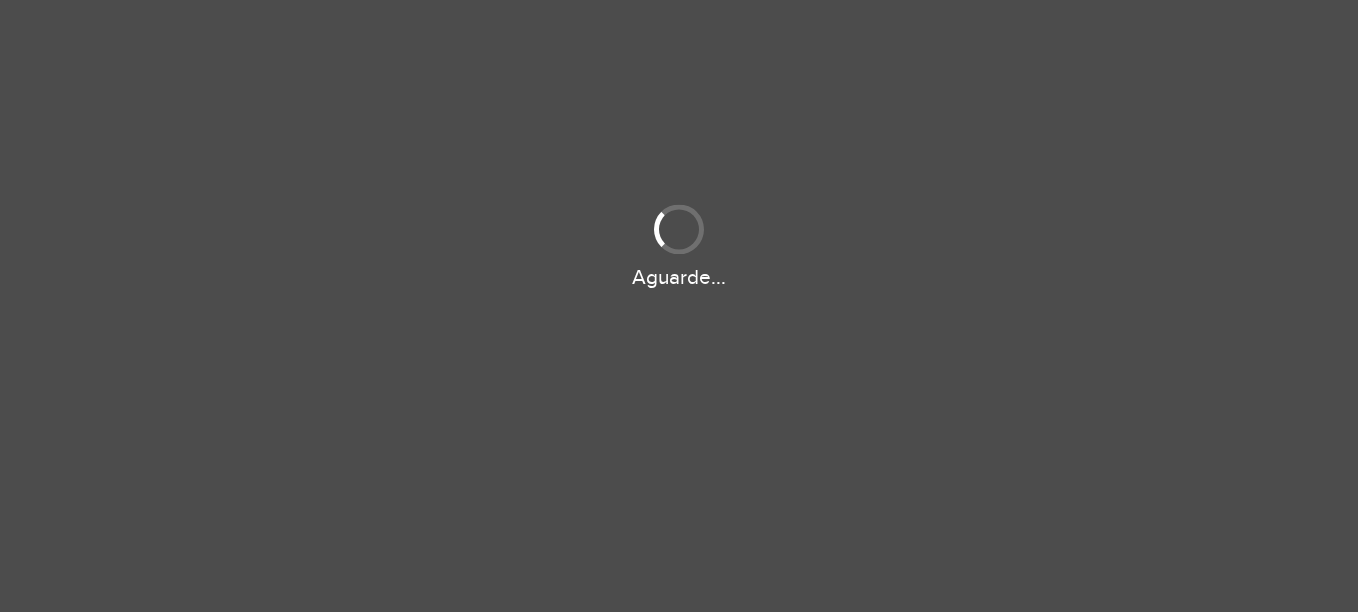 scroll, scrollTop: 0, scrollLeft: 0, axis: both 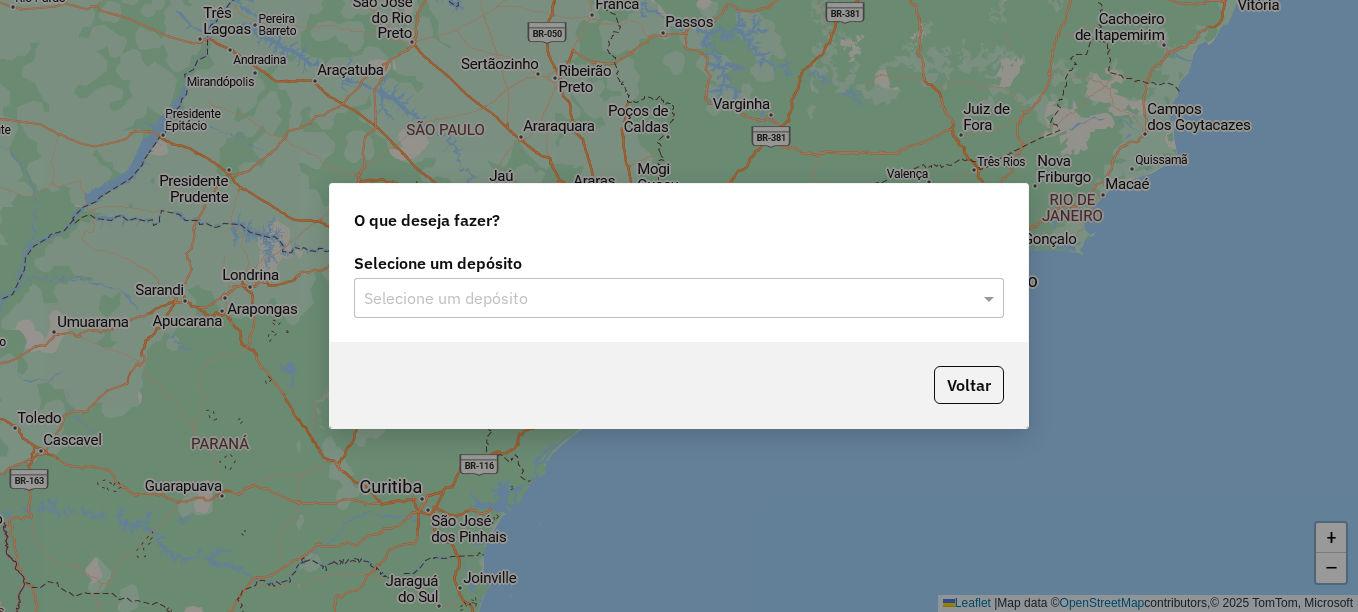 click 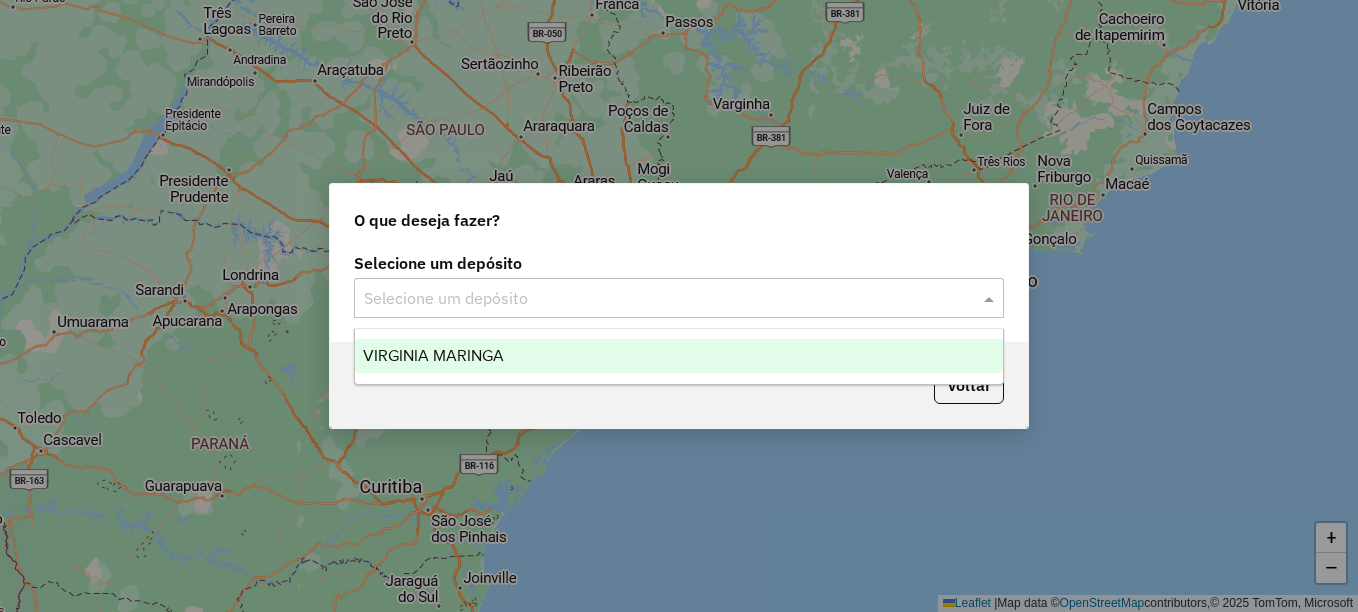 click on "VIRGINIA MARINGA" at bounding box center [679, 356] 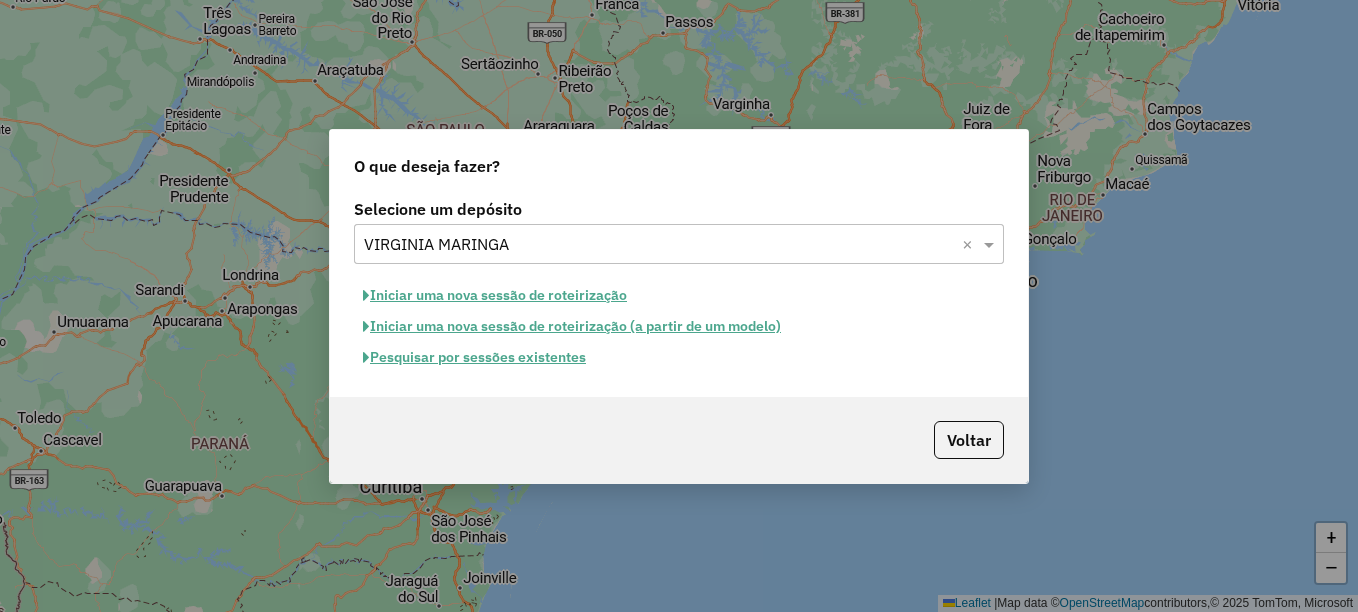 click on "Pesquisar por sessões existentes" 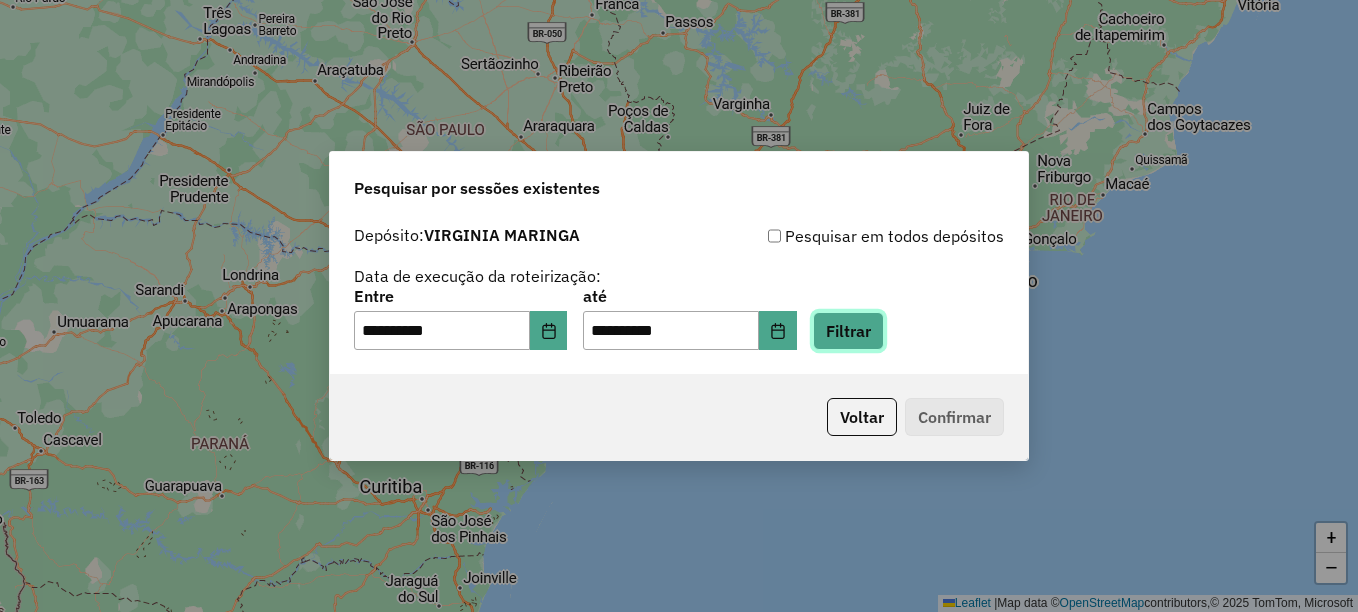 click on "Filtrar" 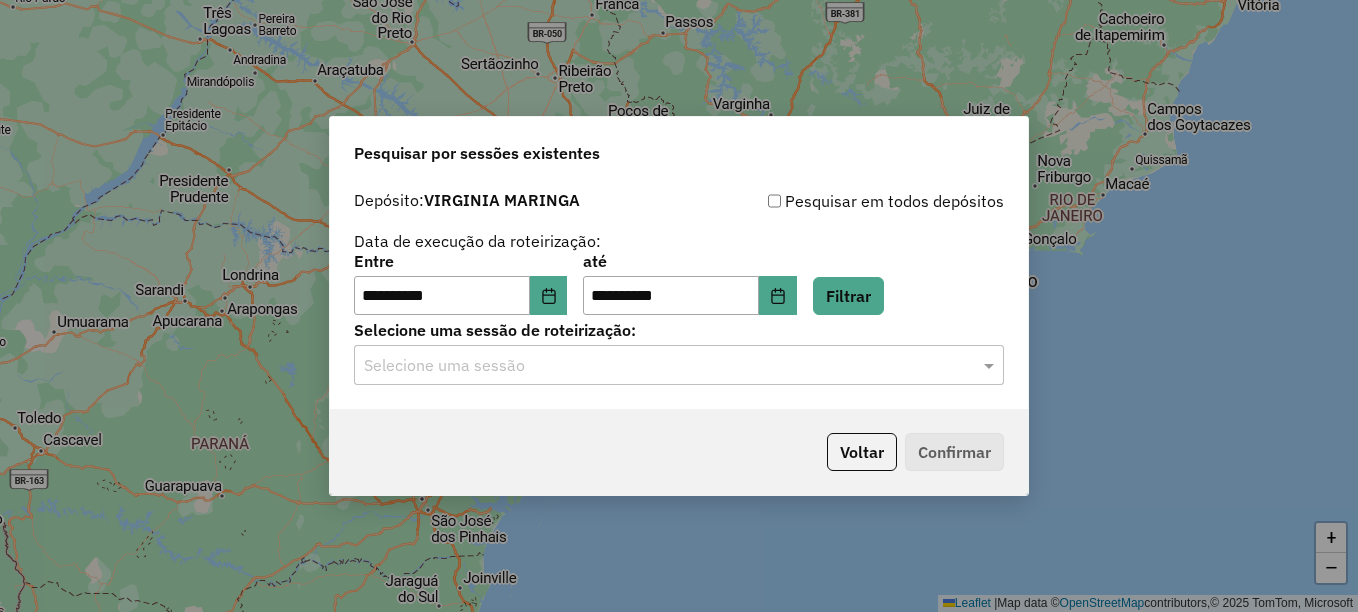 click 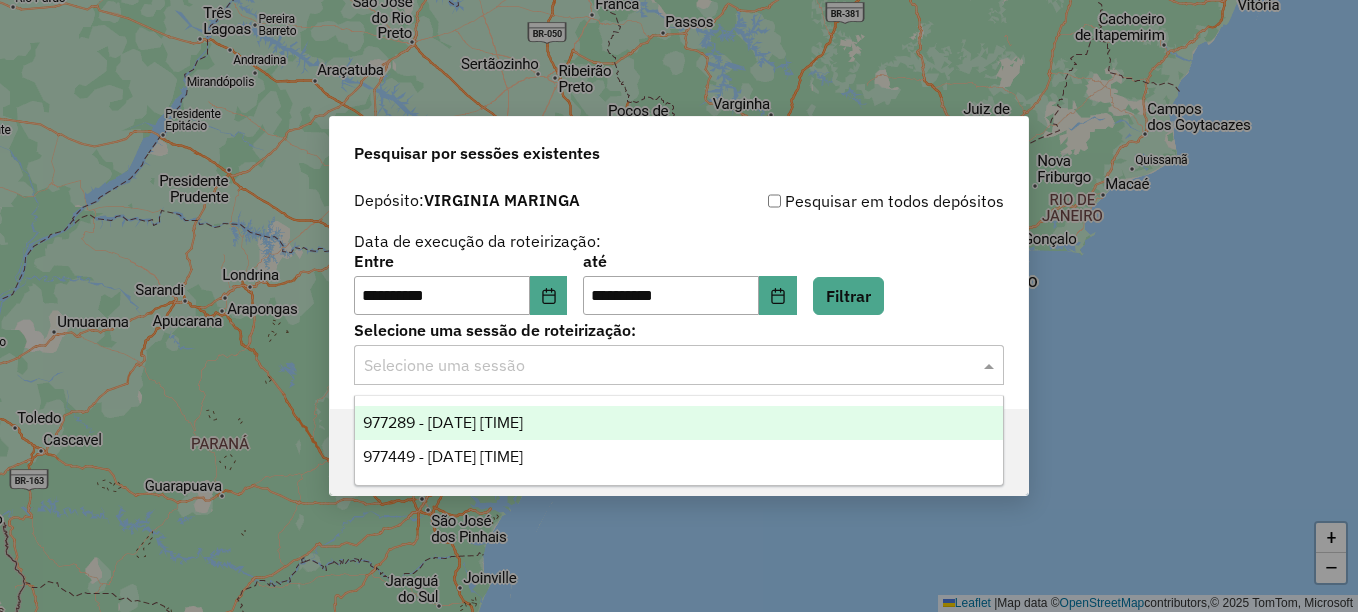 click on "977289 - 09/08/2025 18:19" at bounding box center [443, 422] 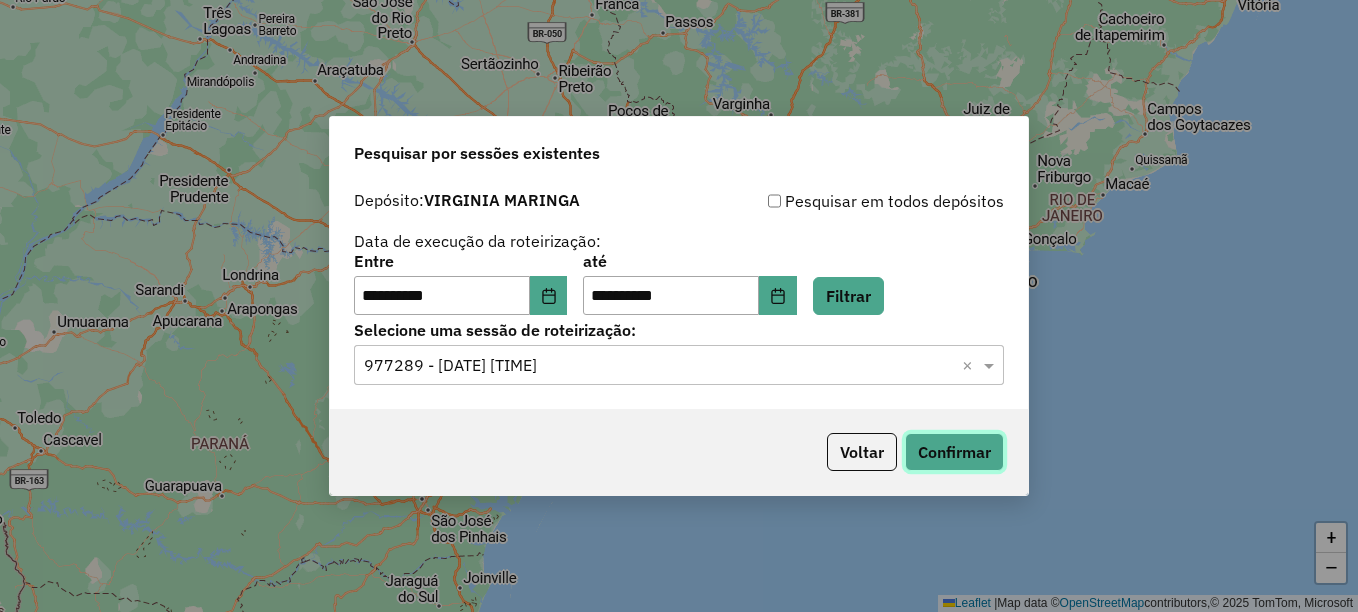 click on "Confirmar" 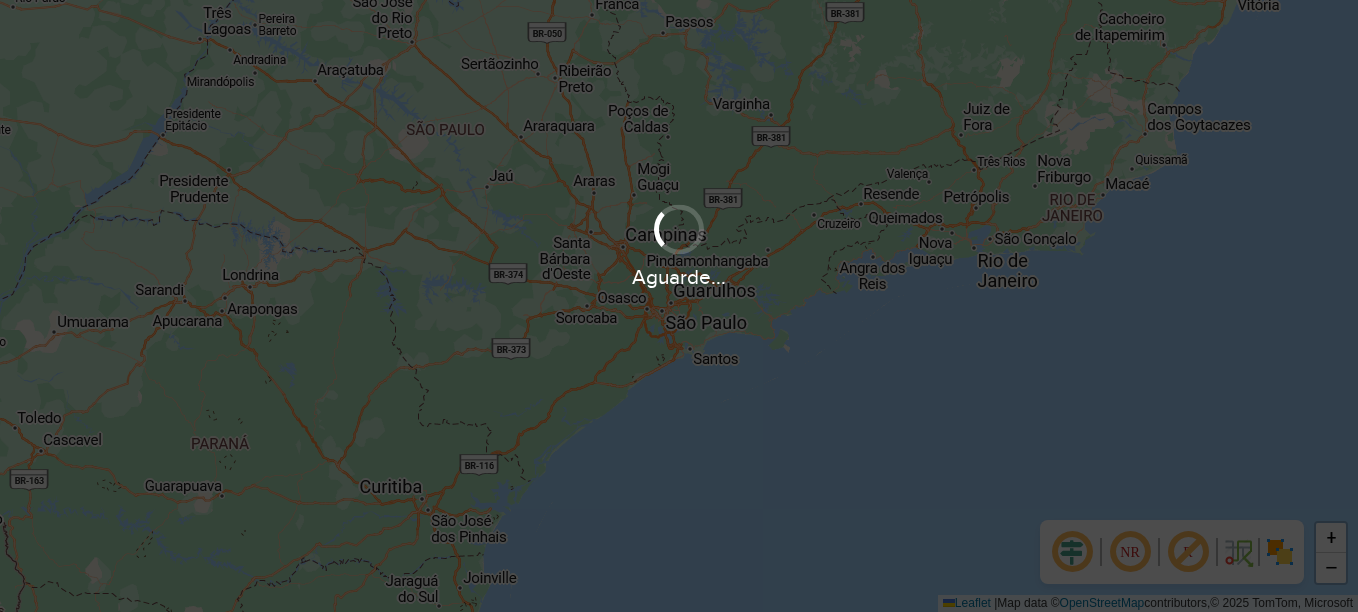 scroll, scrollTop: 0, scrollLeft: 0, axis: both 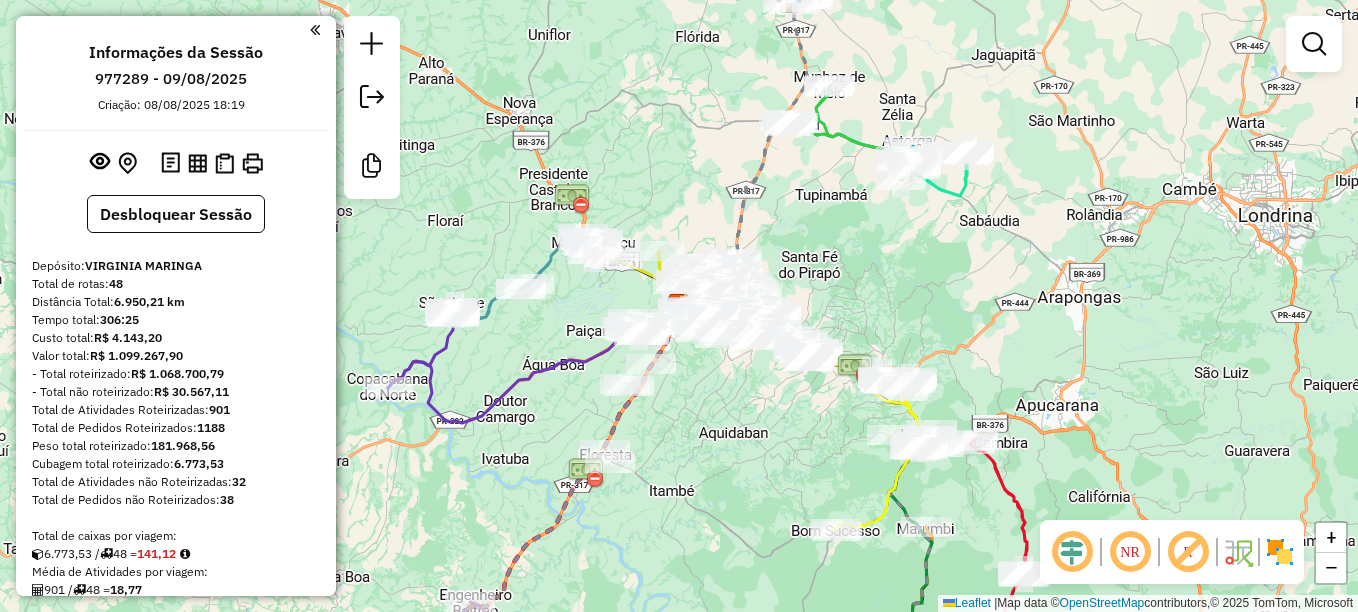 click 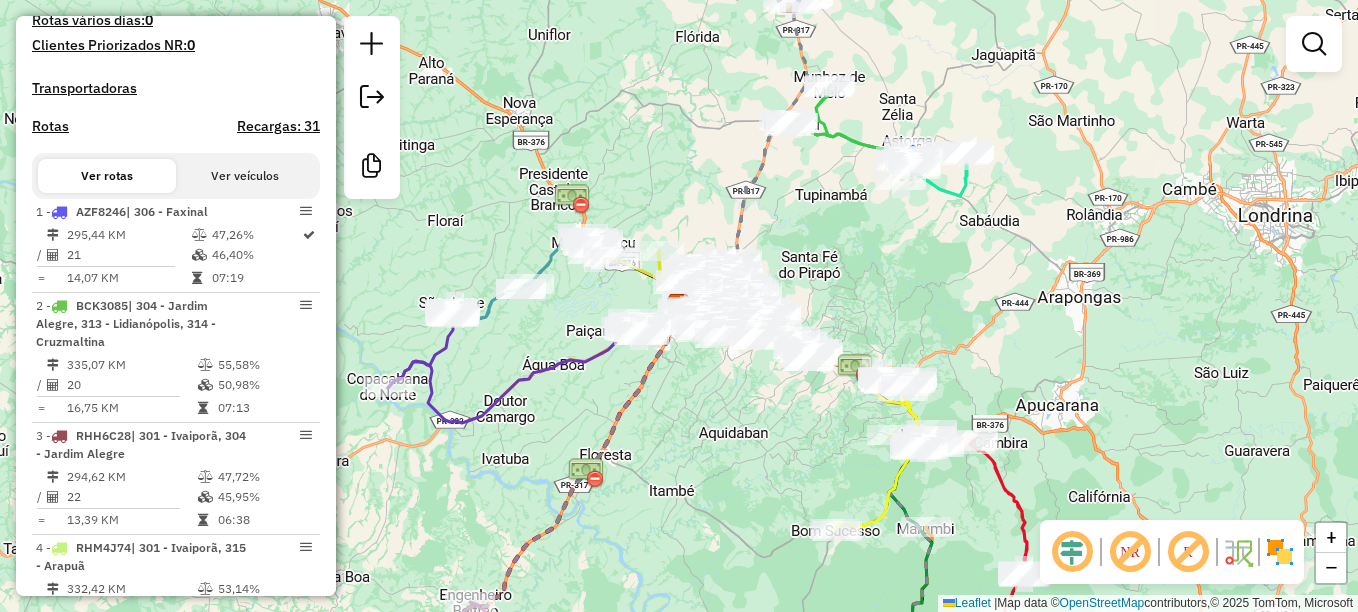 scroll, scrollTop: 2957, scrollLeft: 0, axis: vertical 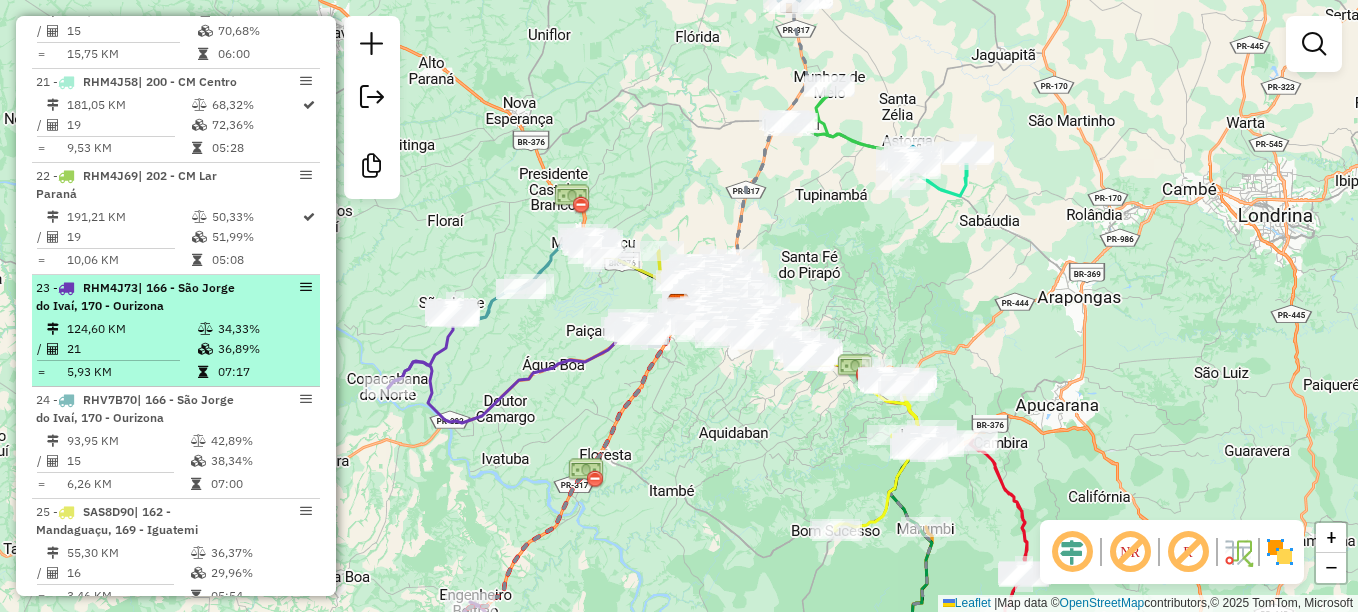 click on "RHM4J73" at bounding box center [110, 287] 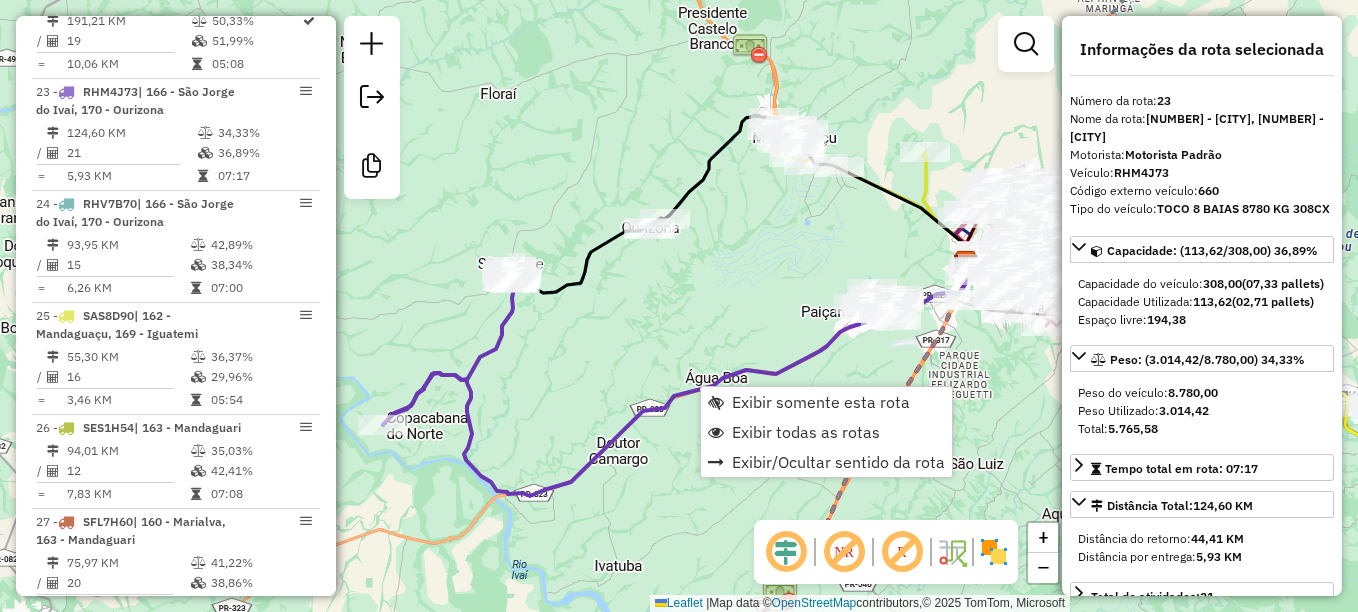 scroll, scrollTop: 3234, scrollLeft: 0, axis: vertical 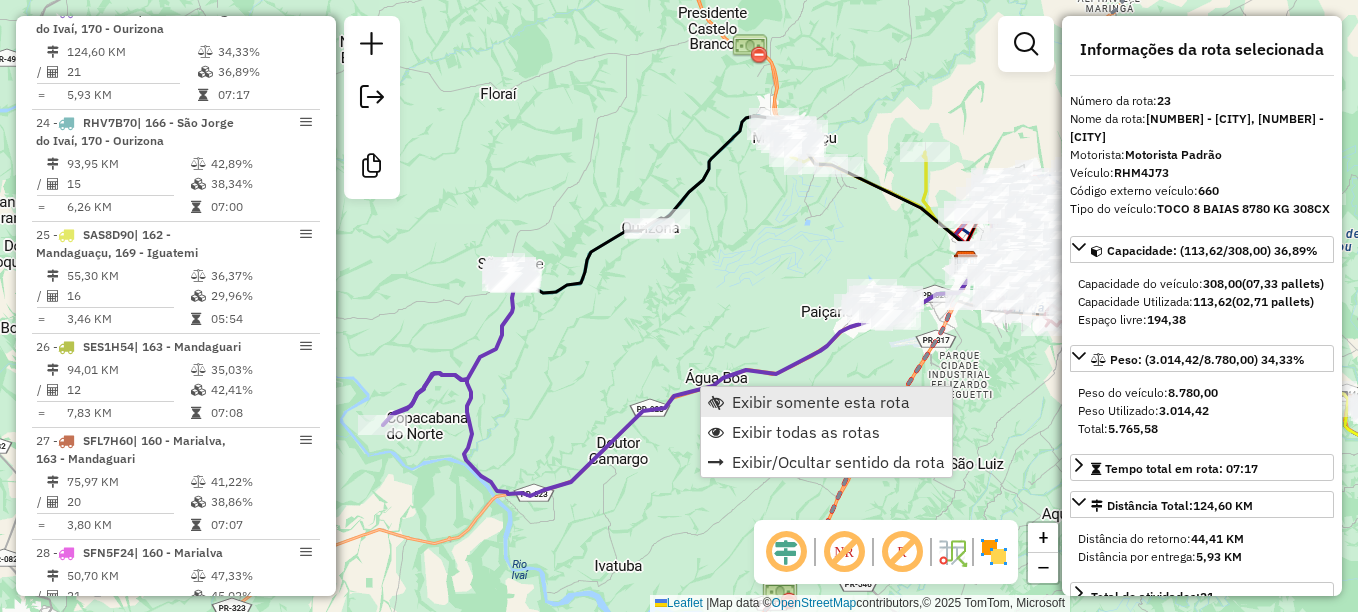 click on "Exibir somente esta rota" at bounding box center [821, 402] 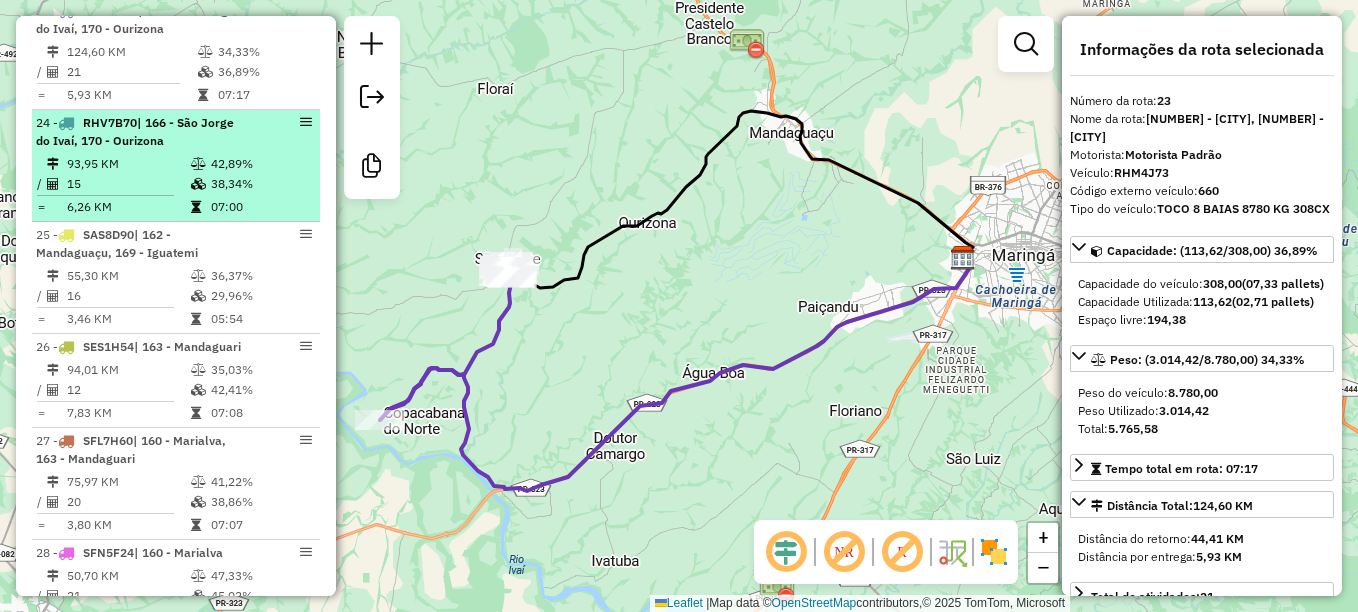 click on "RHV7B70" at bounding box center (110, 122) 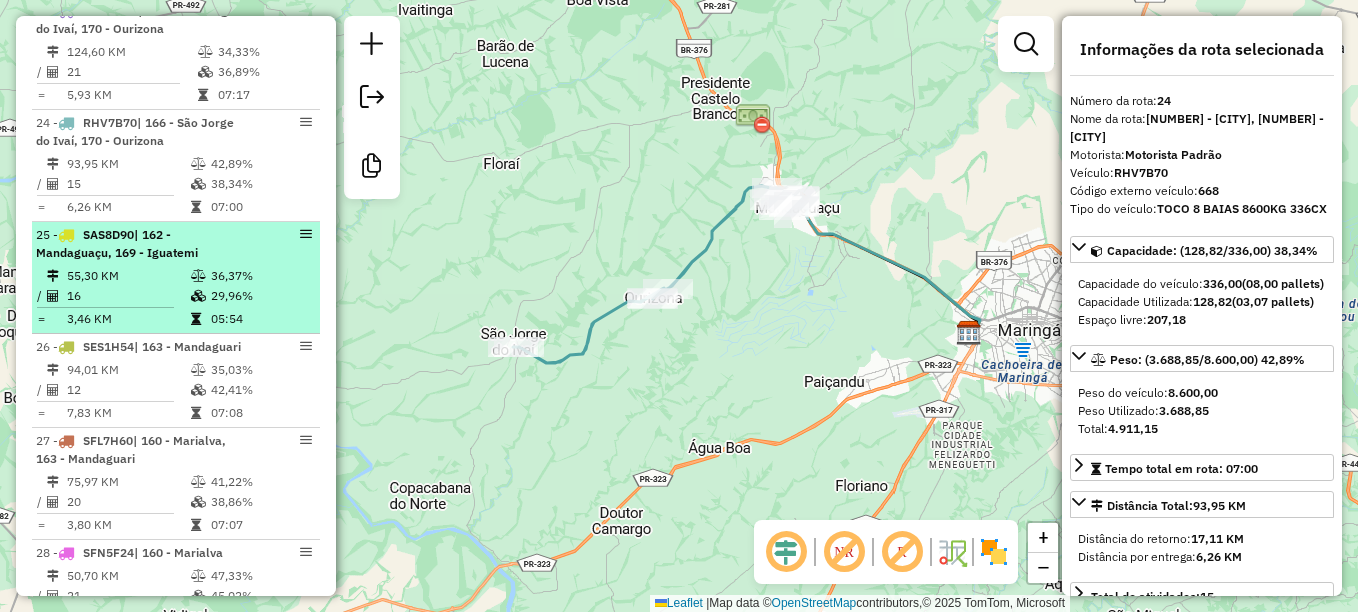 click on "SAS8D90" at bounding box center (108, 234) 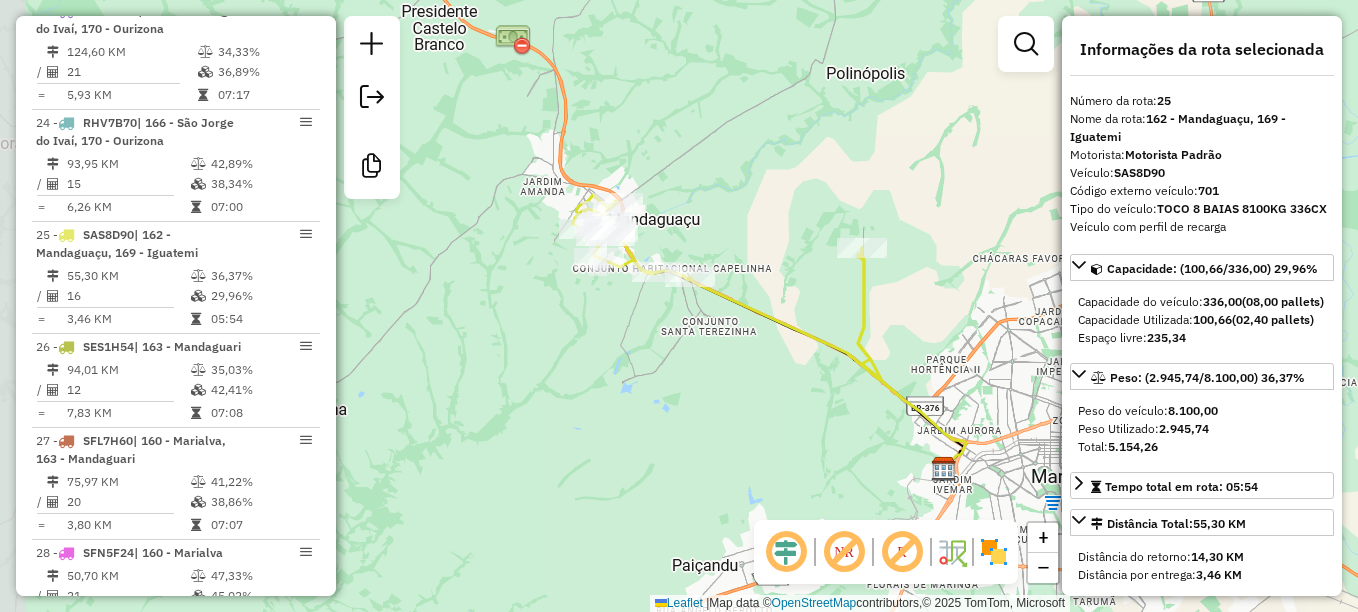 drag, startPoint x: 775, startPoint y: 423, endPoint x: 779, endPoint y: 389, distance: 34.234486 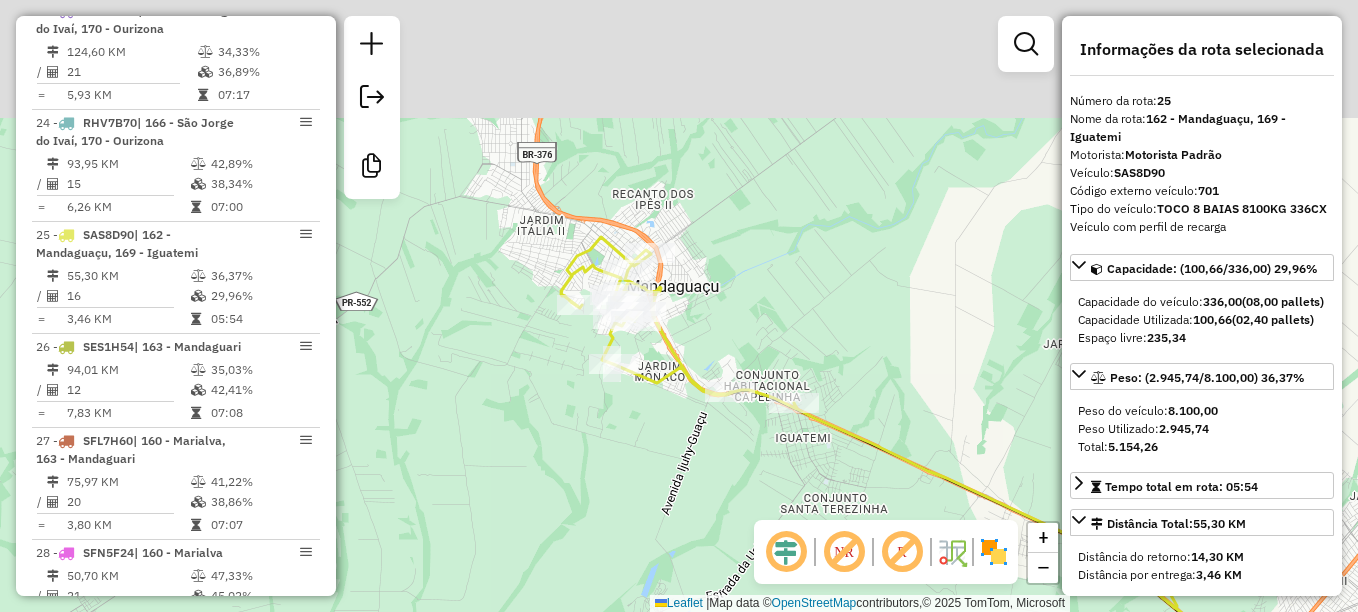 drag, startPoint x: 567, startPoint y: 201, endPoint x: 677, endPoint y: 412, distance: 237.95168 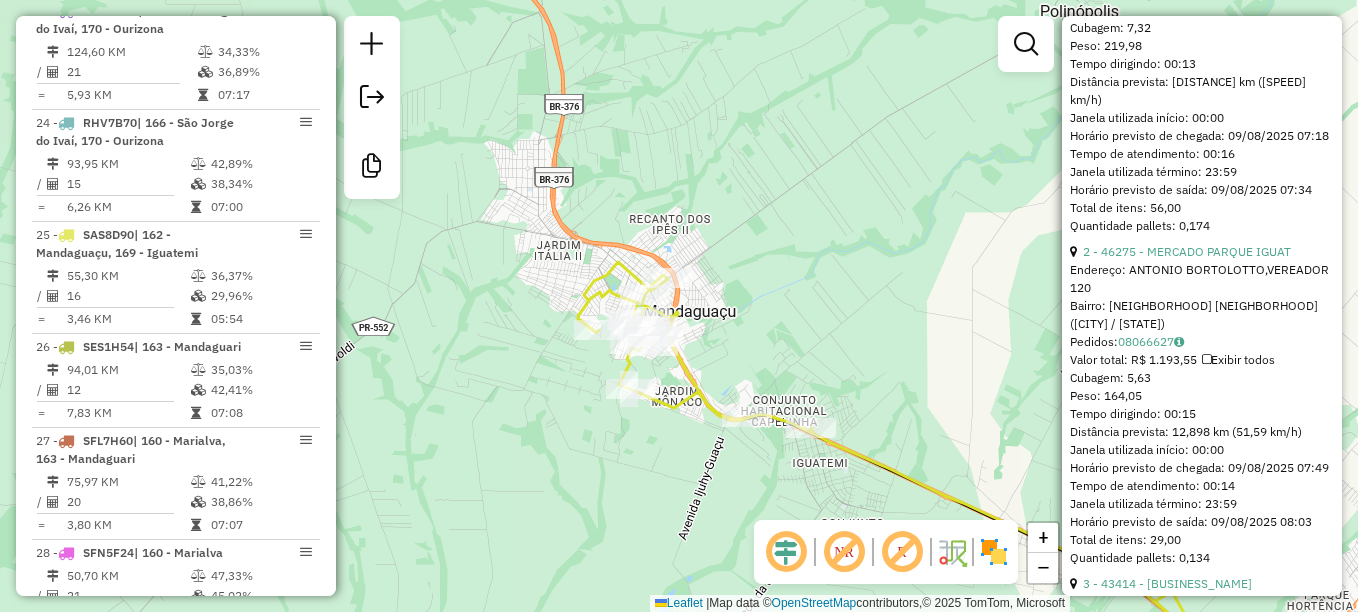 scroll, scrollTop: 1000, scrollLeft: 0, axis: vertical 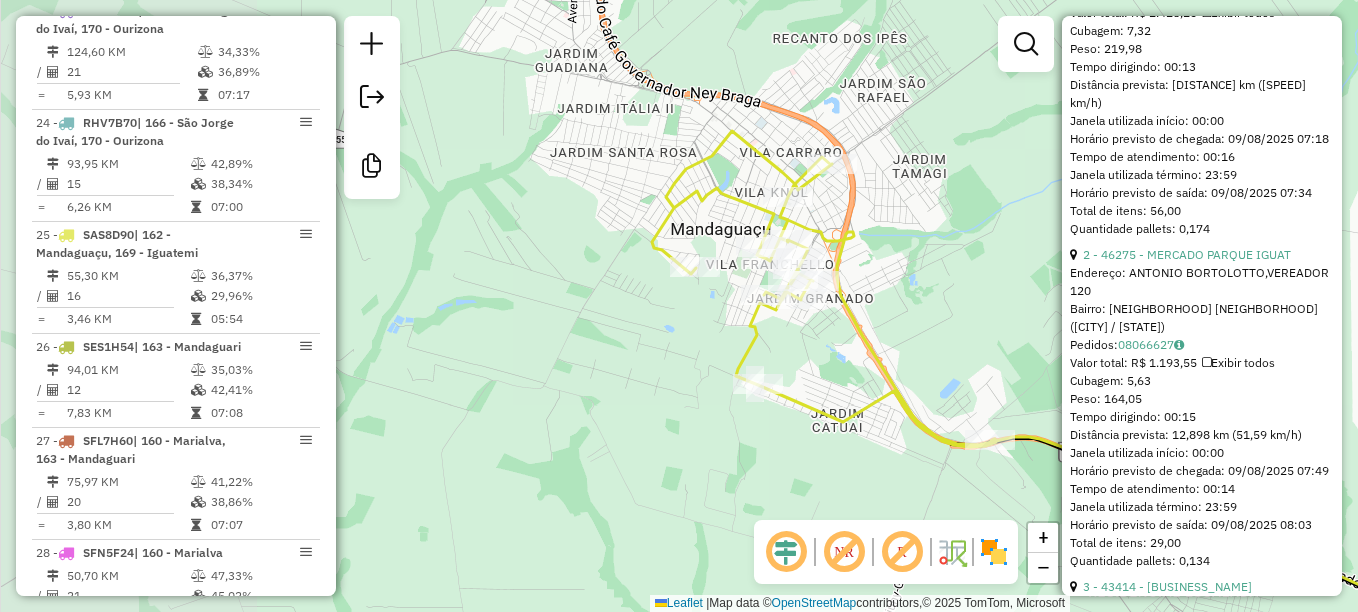 drag, startPoint x: 604, startPoint y: 286, endPoint x: 962, endPoint y: 250, distance: 359.8055 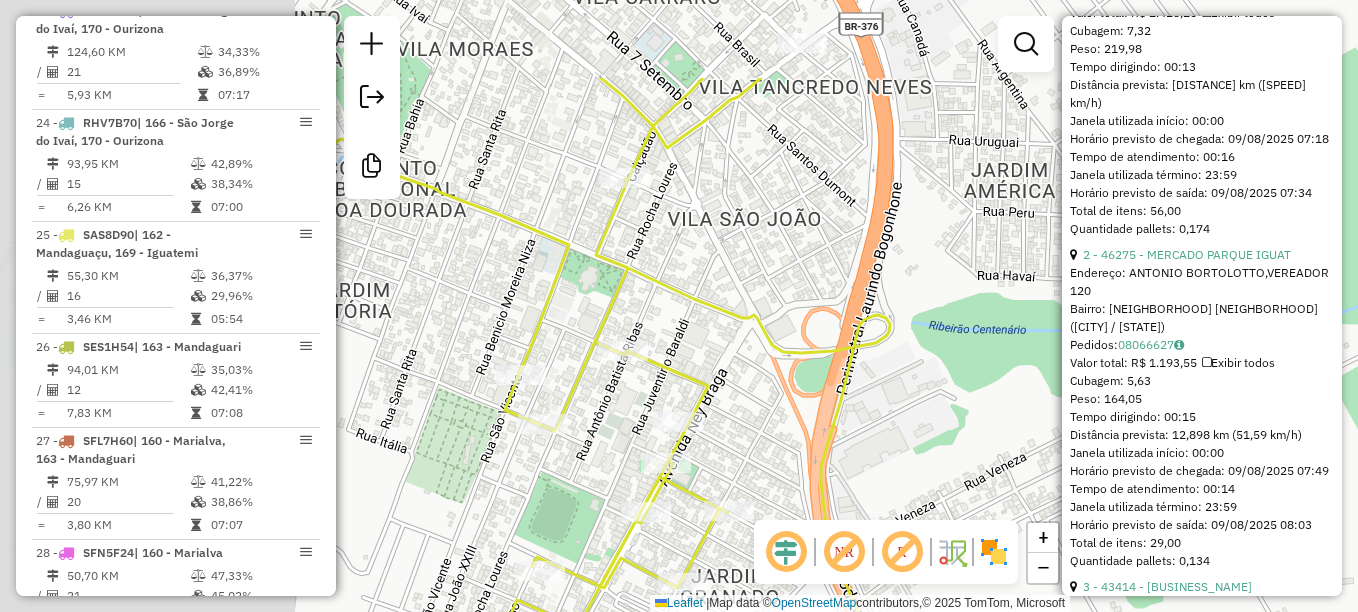 drag, startPoint x: 705, startPoint y: 211, endPoint x: 979, endPoint y: 342, distance: 303.70544 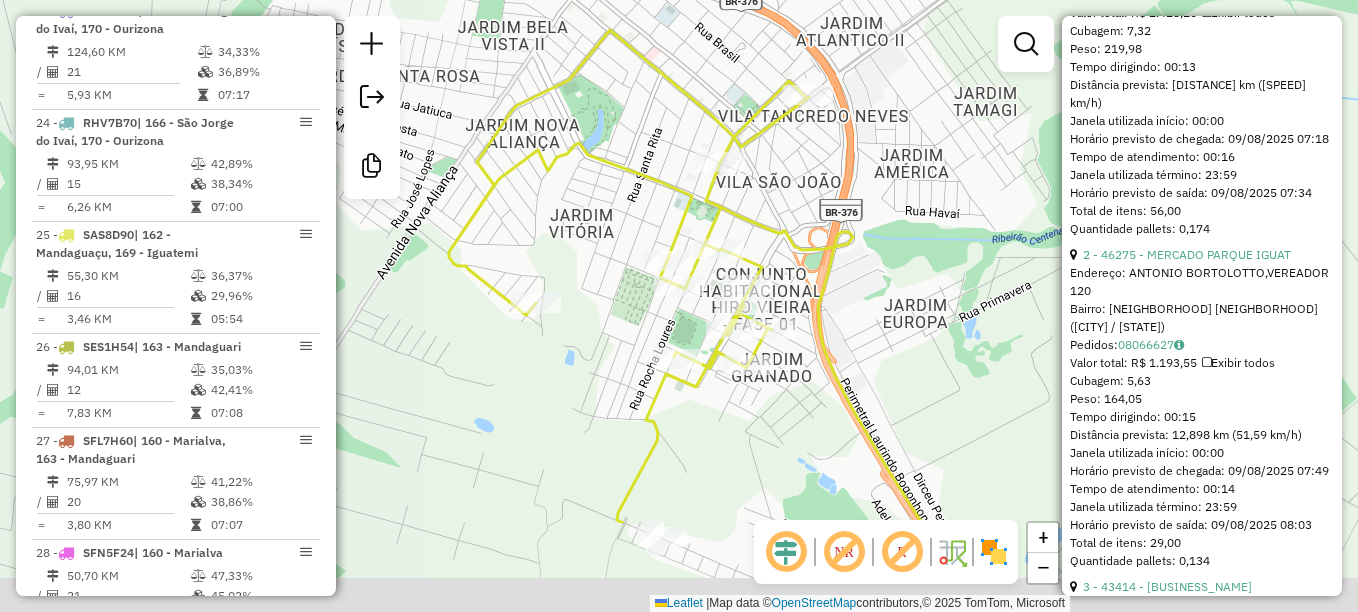 drag, startPoint x: 774, startPoint y: 424, endPoint x: 786, endPoint y: 270, distance: 154.46683 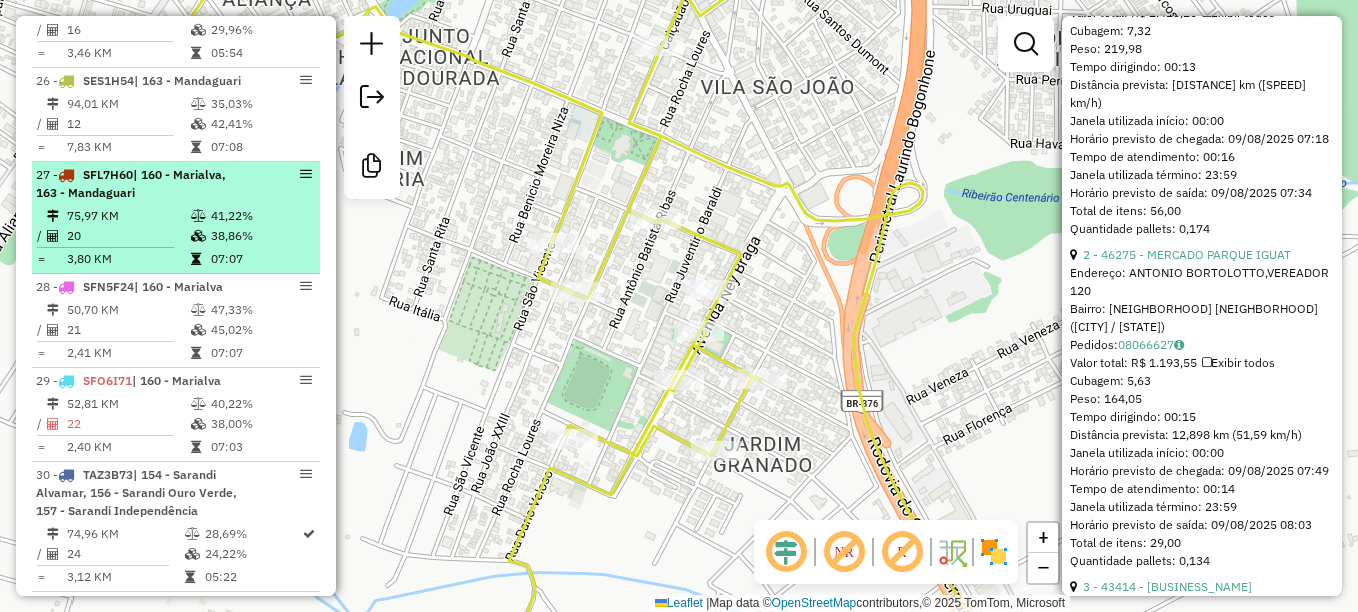 scroll, scrollTop: 3534, scrollLeft: 0, axis: vertical 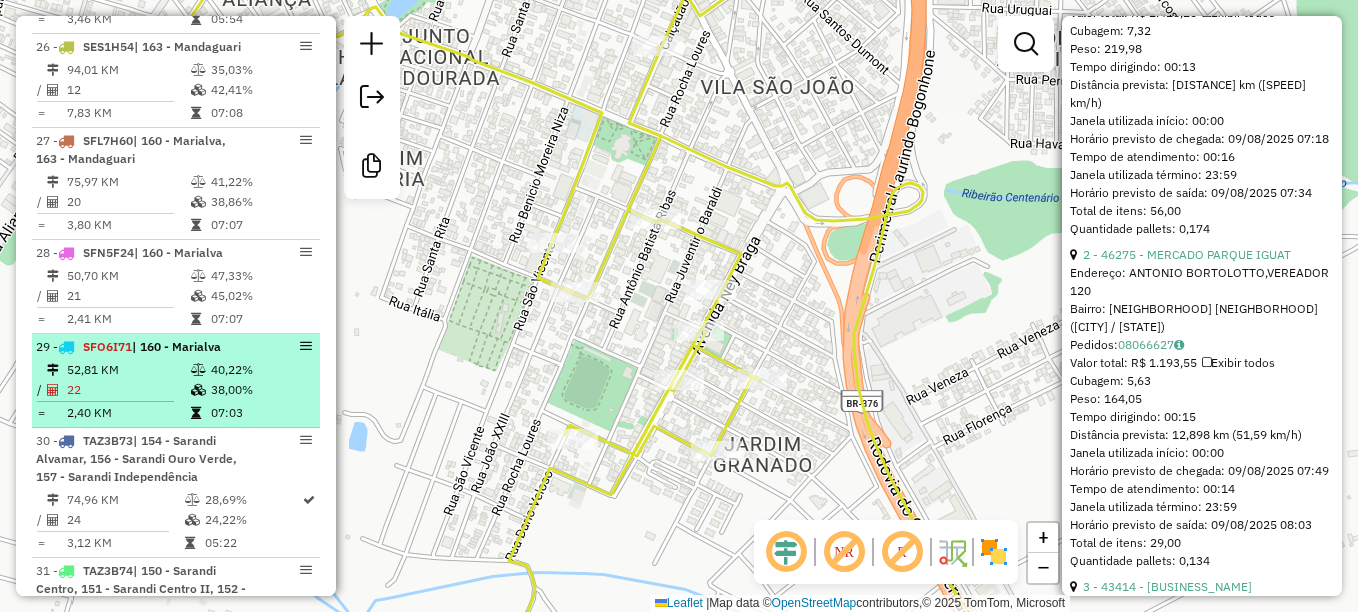 click on "SFO6I71" at bounding box center [107, 346] 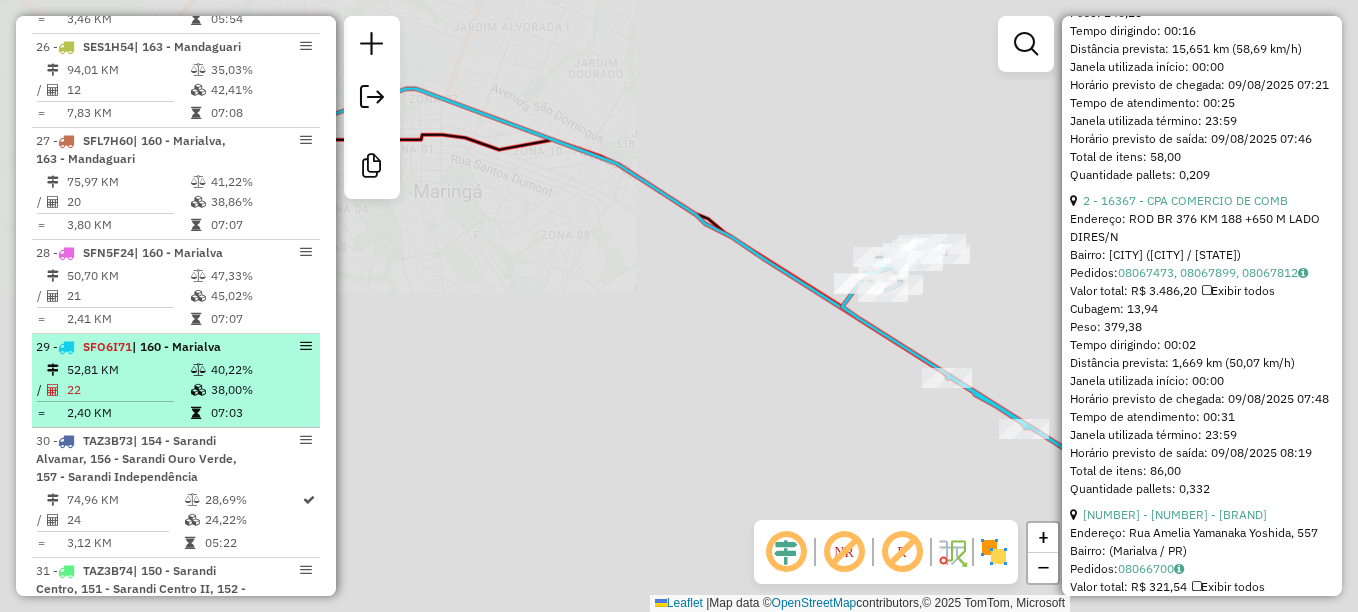 scroll, scrollTop: 982, scrollLeft: 0, axis: vertical 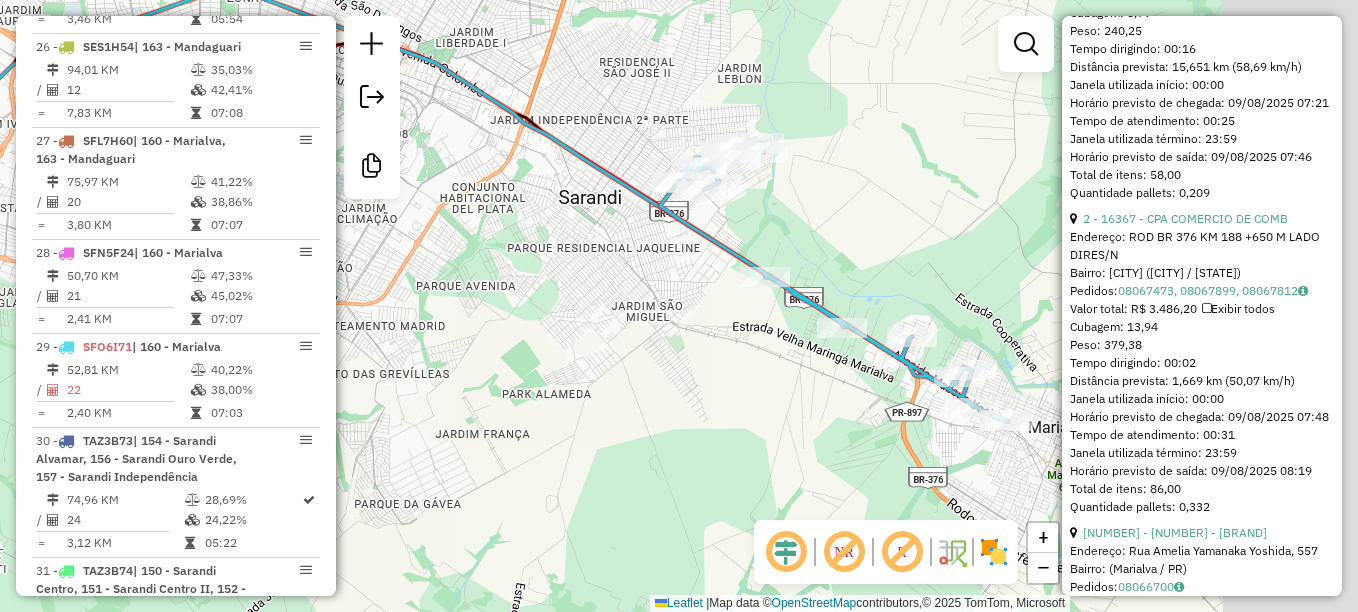 drag, startPoint x: 1005, startPoint y: 369, endPoint x: 812, endPoint y: 260, distance: 221.65288 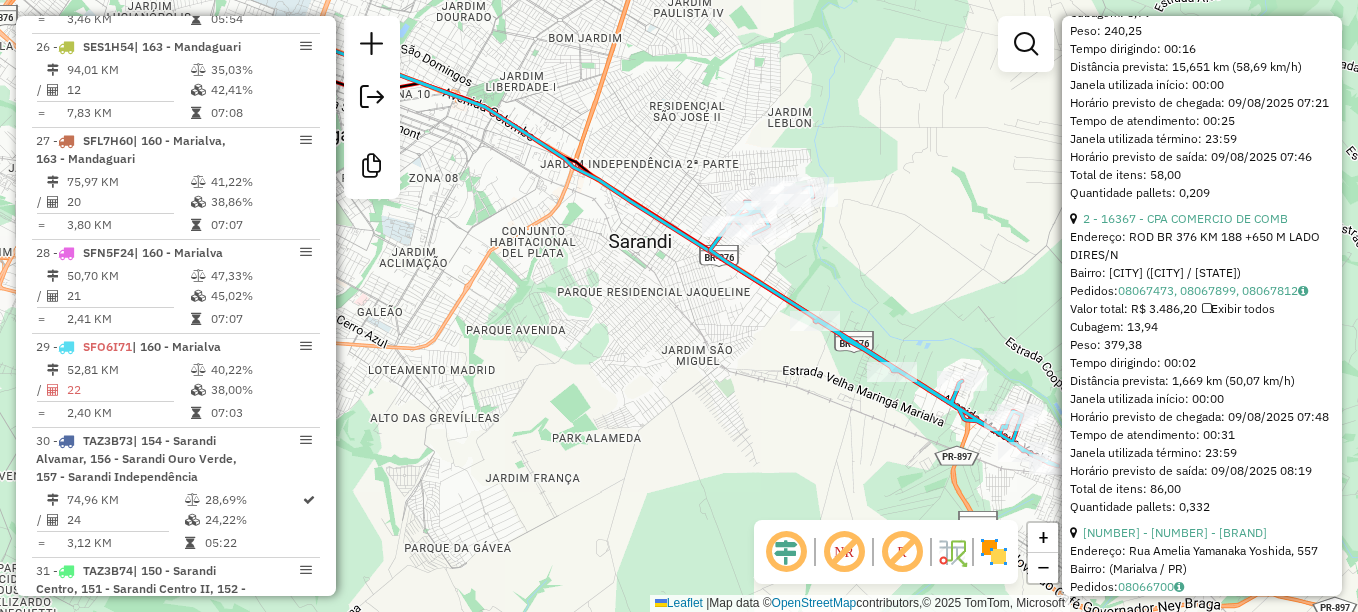 scroll, scrollTop: 4615, scrollLeft: 0, axis: vertical 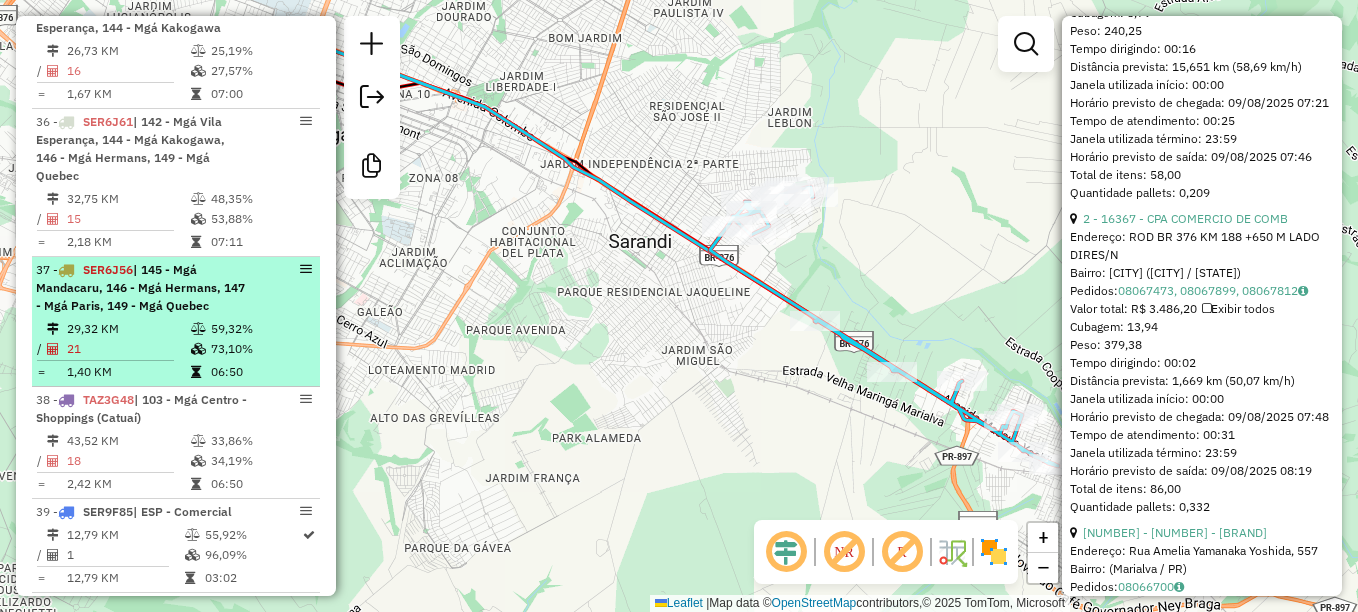 click on "SER6J56" at bounding box center [108, 269] 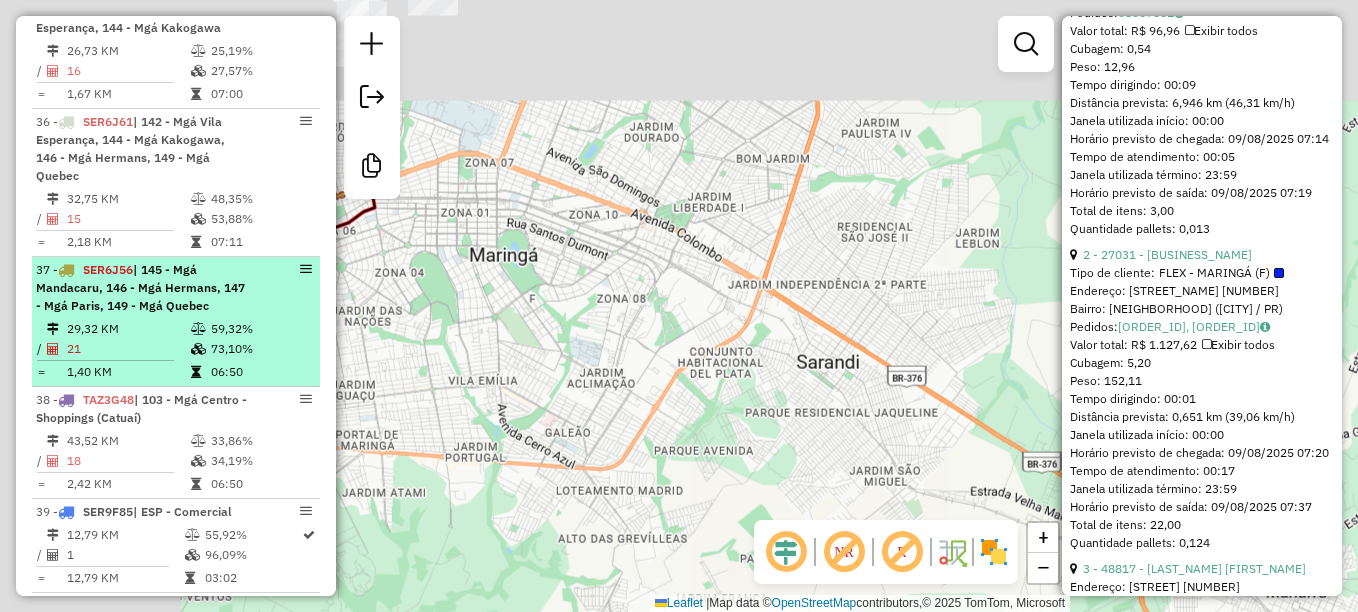 scroll, scrollTop: 1036, scrollLeft: 0, axis: vertical 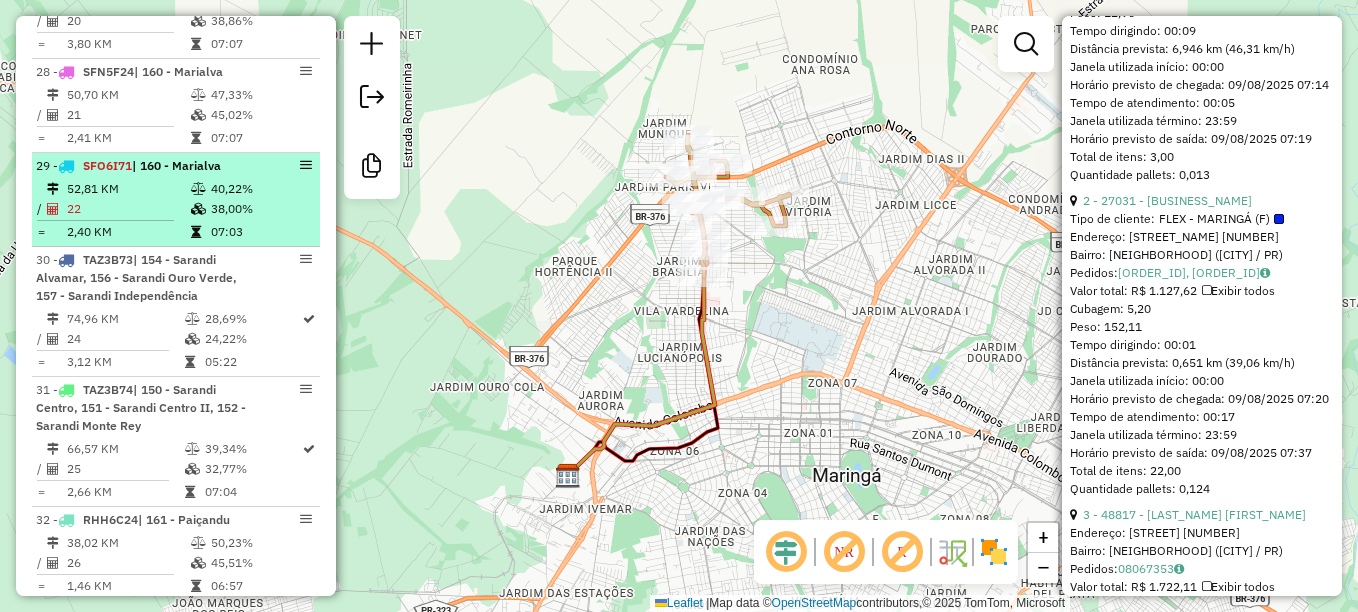 click on "SFO6I71" at bounding box center [107, 165] 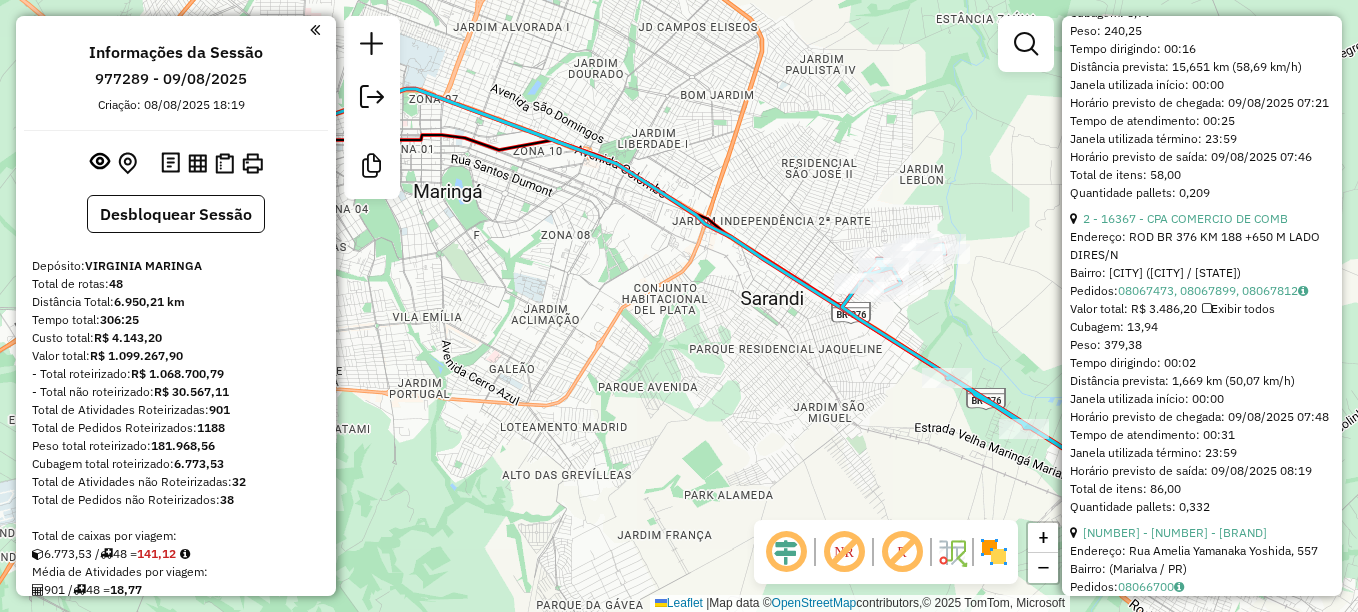 scroll, scrollTop: 3965, scrollLeft: 0, axis: vertical 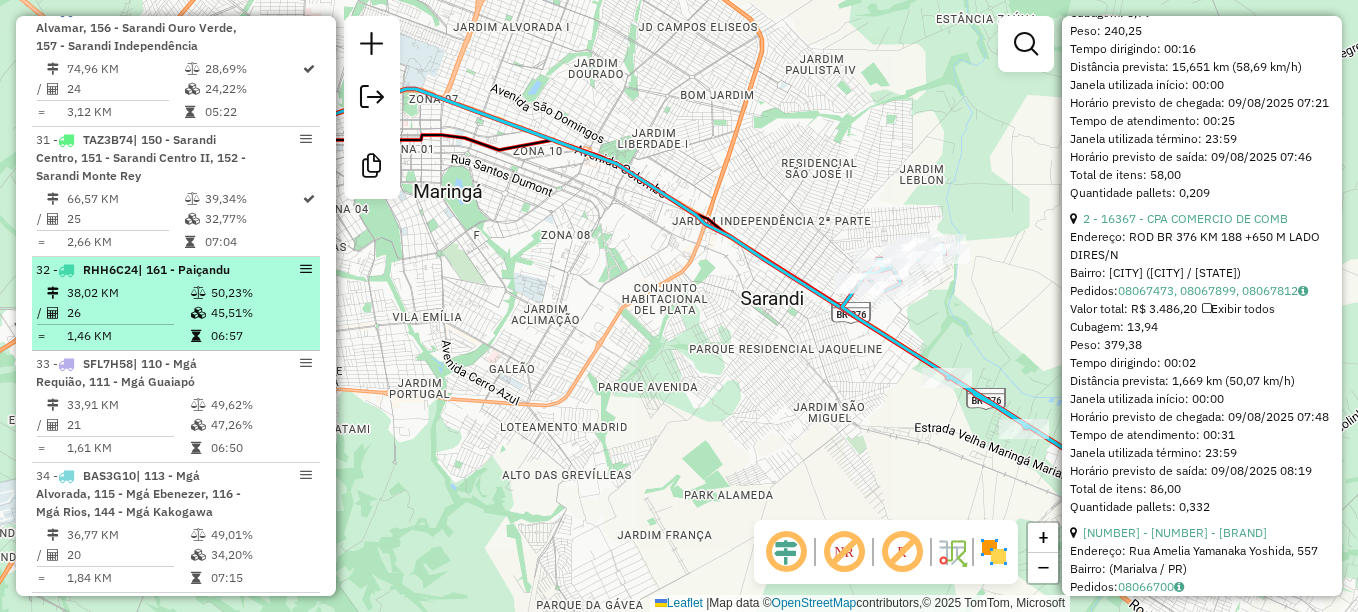 click on "RHH6C24" at bounding box center [110, 269] 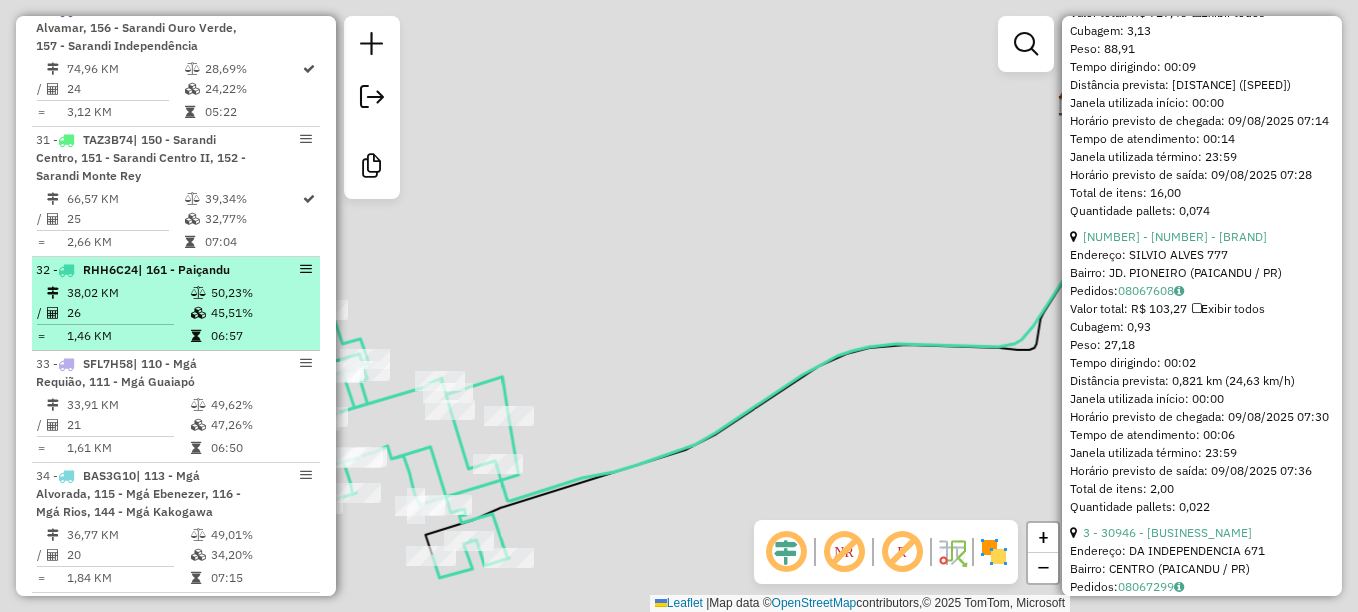 scroll, scrollTop: 964, scrollLeft: 0, axis: vertical 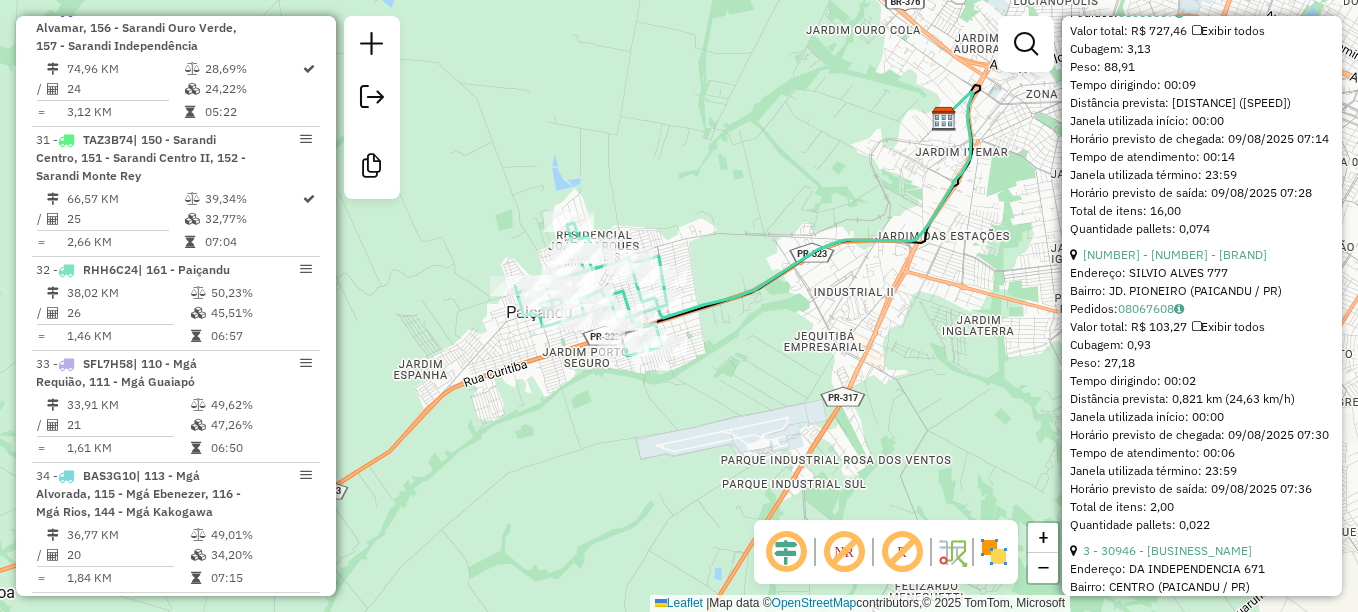 drag, startPoint x: 605, startPoint y: 370, endPoint x: 699, endPoint y: 248, distance: 154.01299 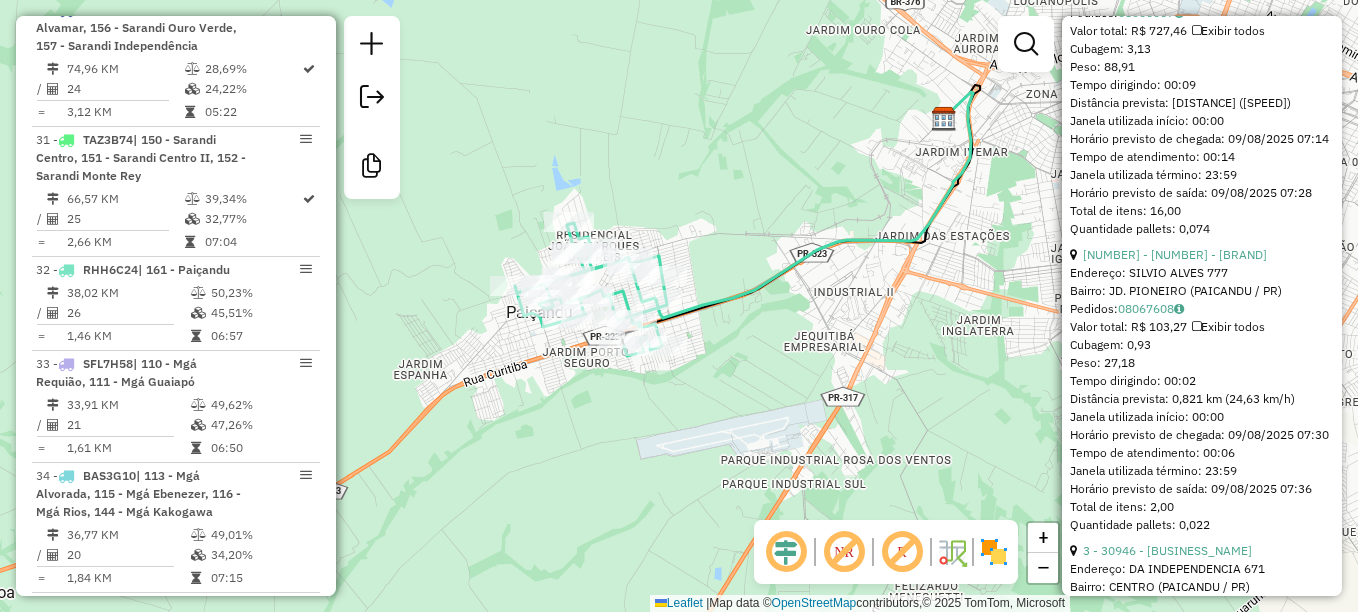 scroll, scrollTop: 5543, scrollLeft: 0, axis: vertical 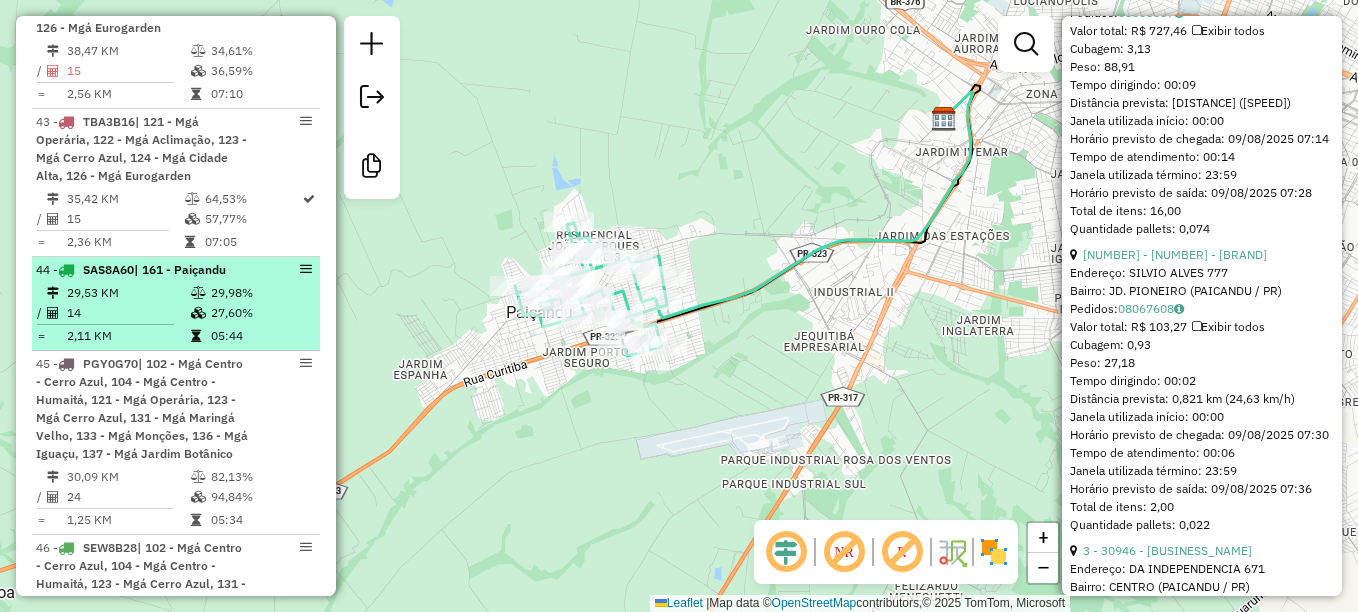 click on "SAS8A60" at bounding box center [108, 269] 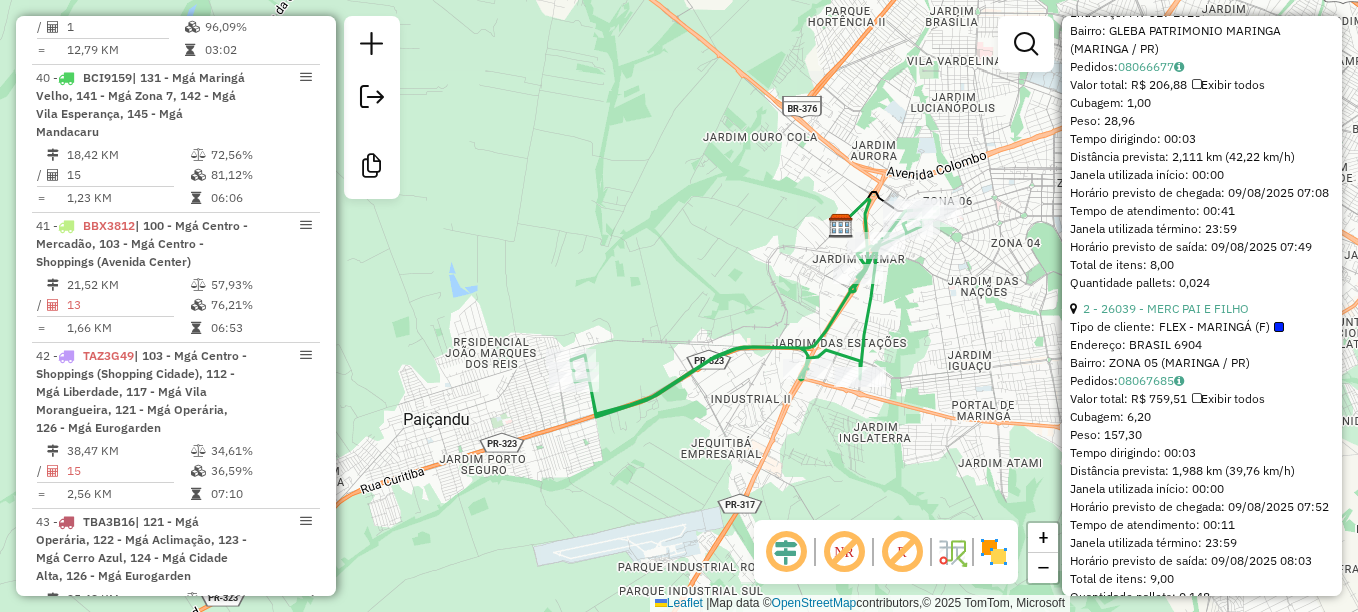 scroll, scrollTop: 3705, scrollLeft: 0, axis: vertical 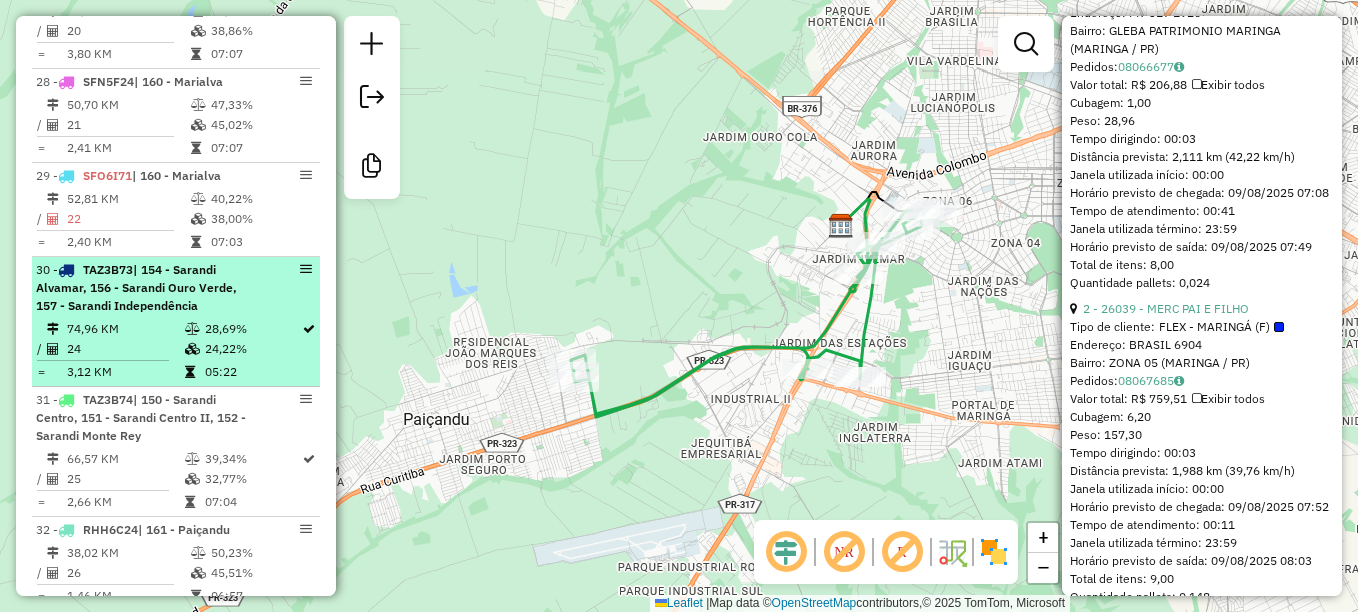 click on "TAZ3B73" at bounding box center [108, 269] 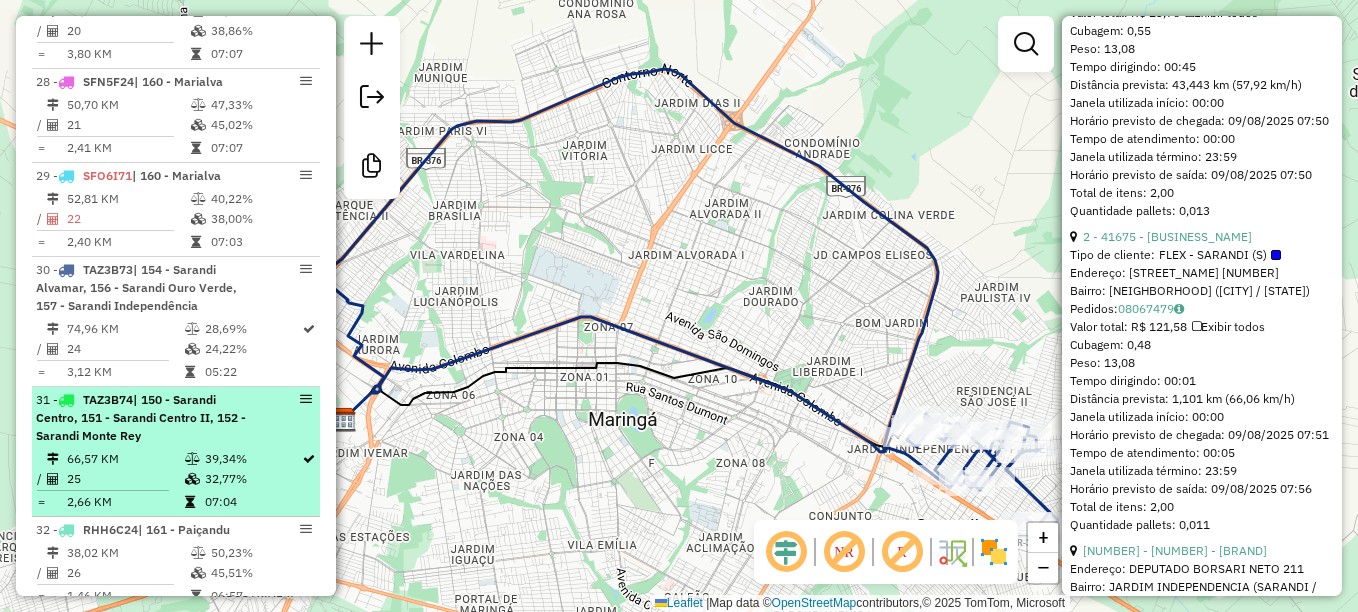click on "TAZ3B74" at bounding box center (108, 399) 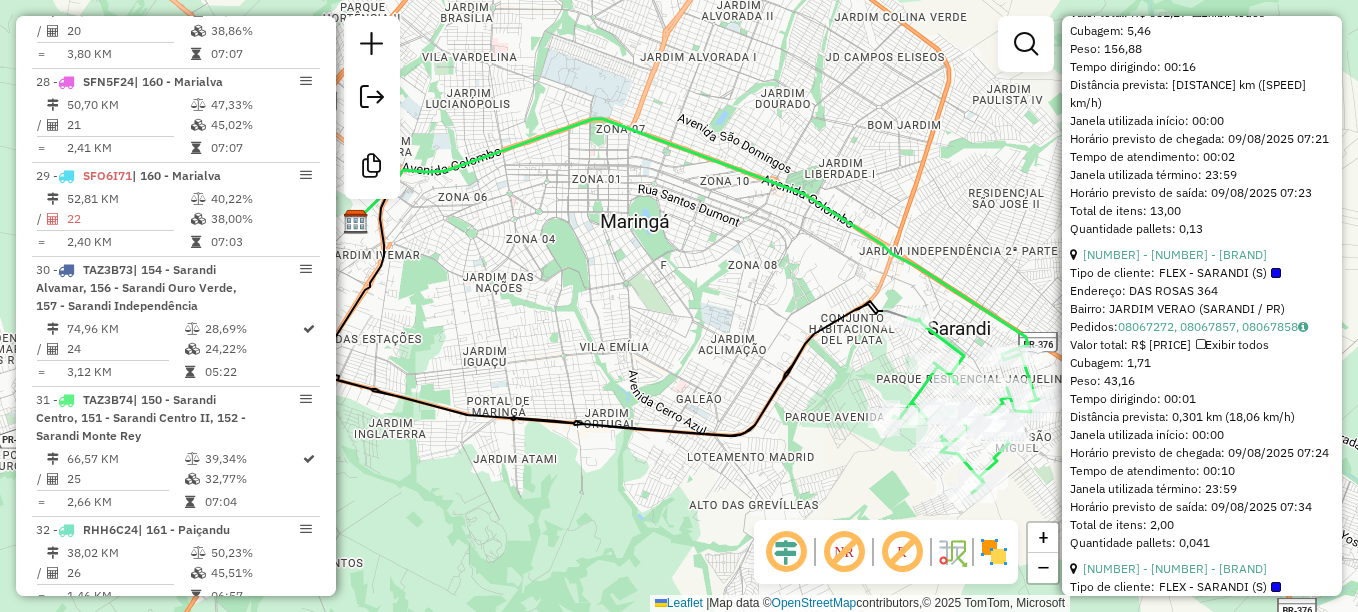 scroll, scrollTop: 4059, scrollLeft: 0, axis: vertical 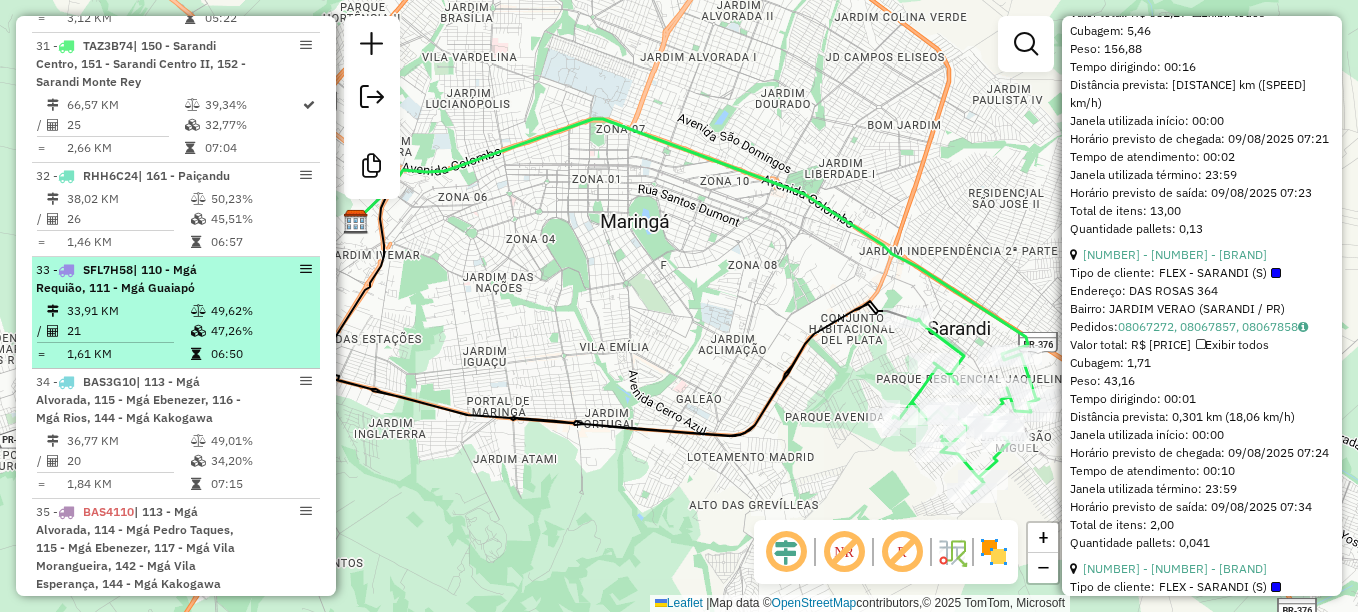 click on "SFL7H58" at bounding box center [108, 269] 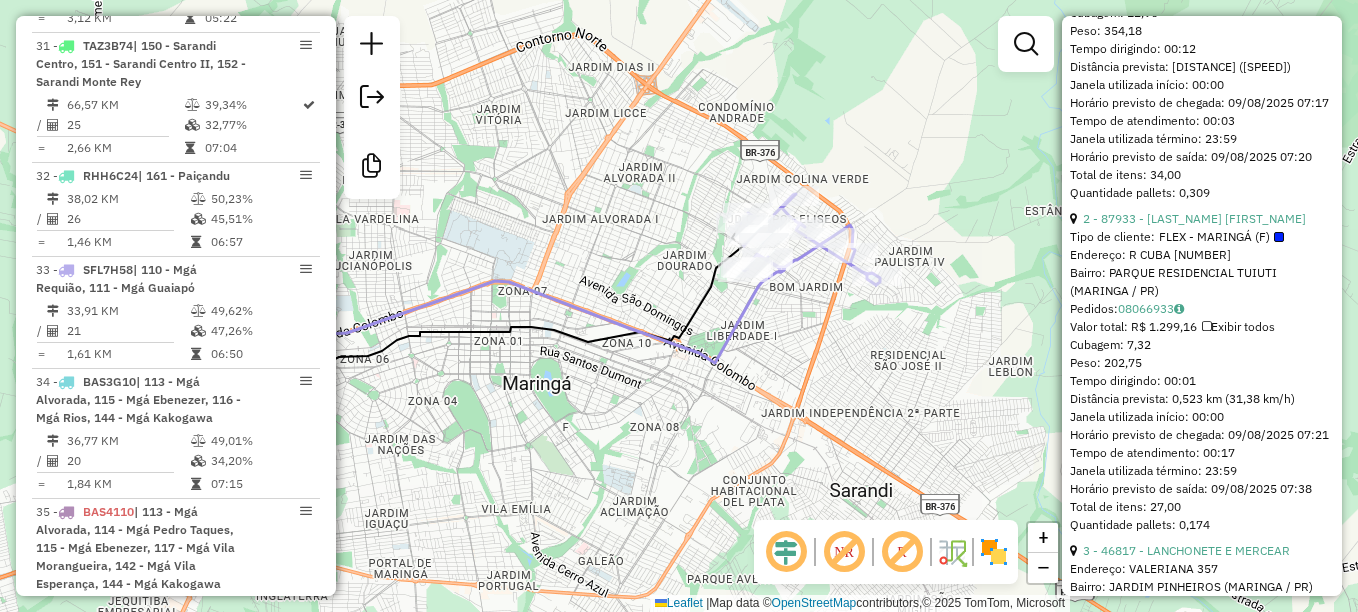 drag, startPoint x: 896, startPoint y: 280, endPoint x: 702, endPoint y: 263, distance: 194.74342 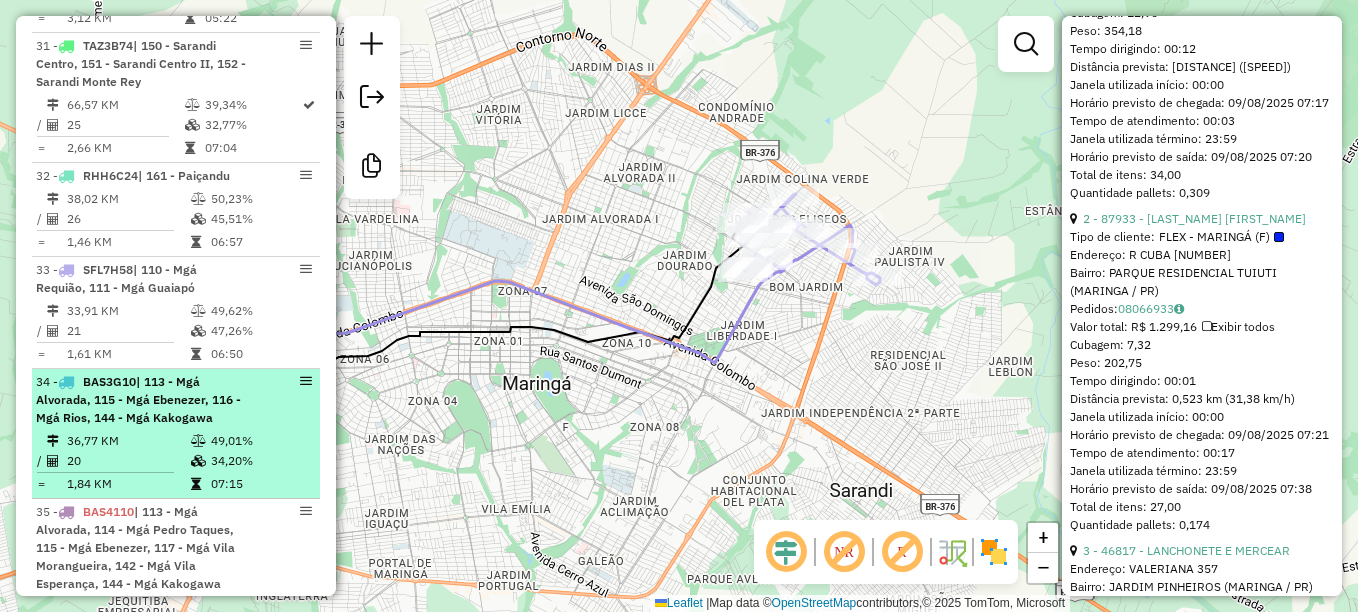 click on "BAS3G10" at bounding box center (109, 381) 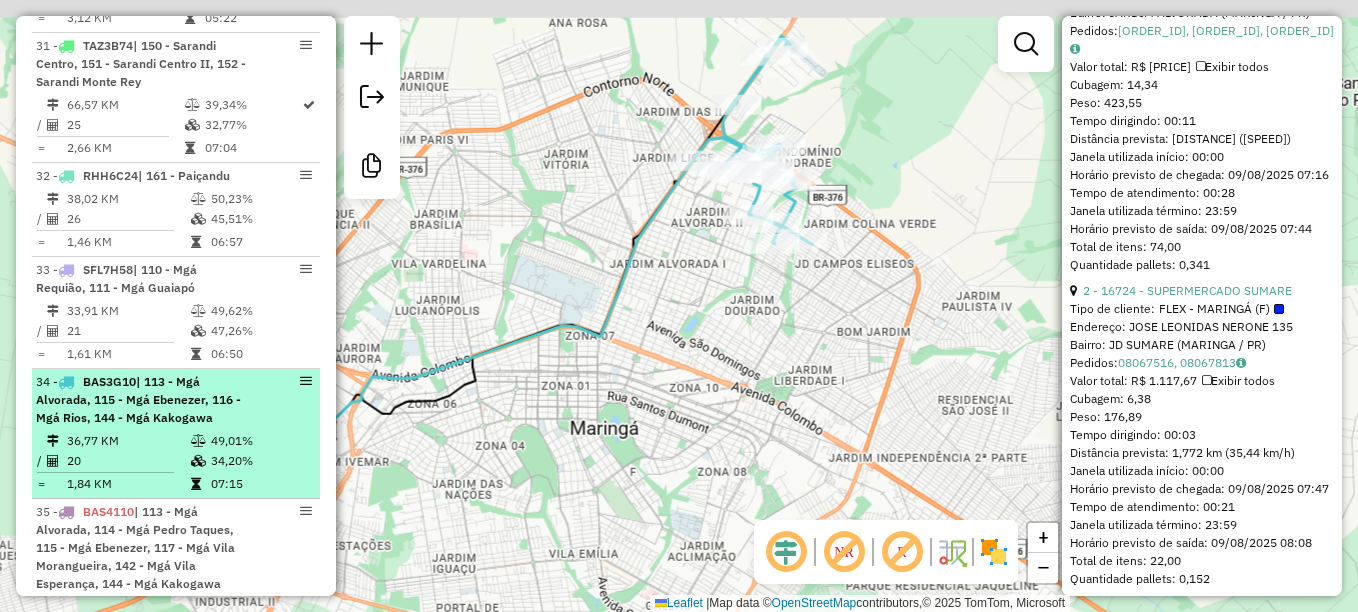 scroll, scrollTop: 1018, scrollLeft: 0, axis: vertical 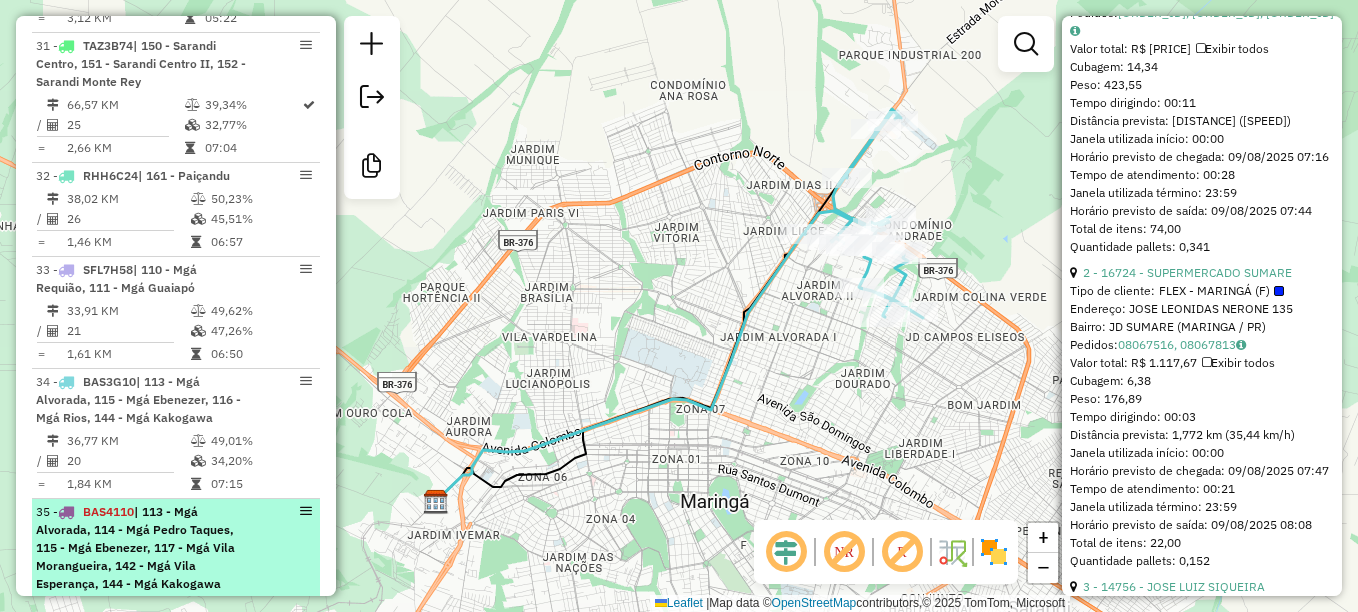 click on "BAS4110" at bounding box center (108, 511) 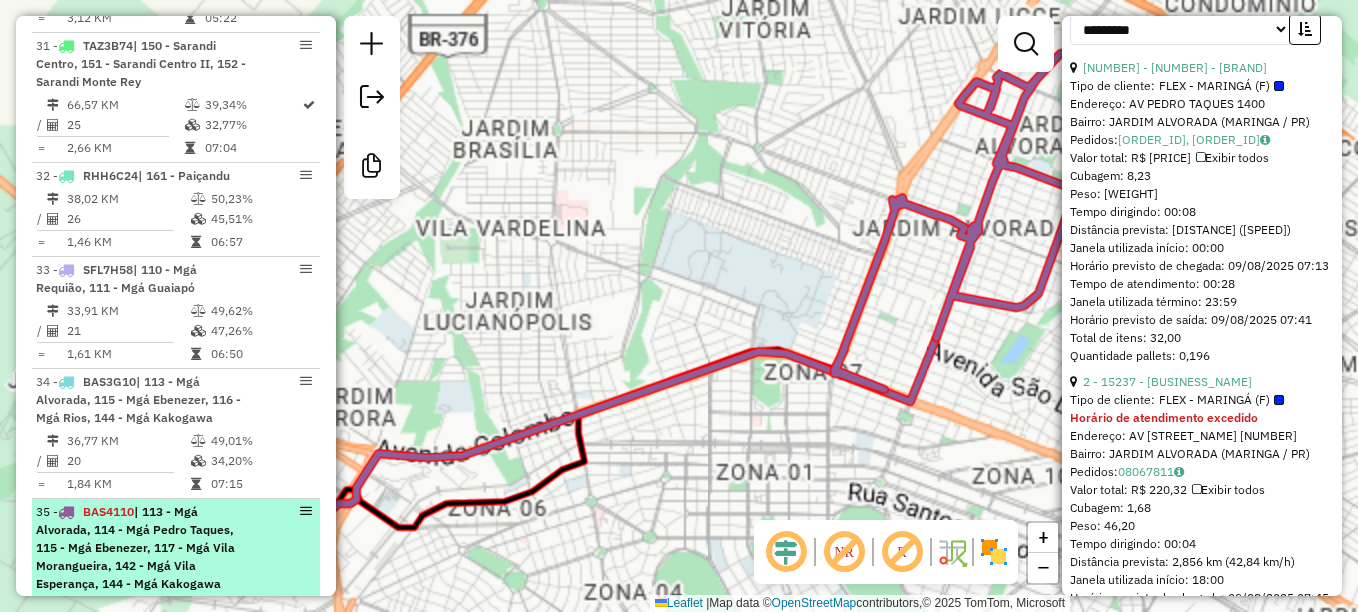 scroll, scrollTop: 1073, scrollLeft: 0, axis: vertical 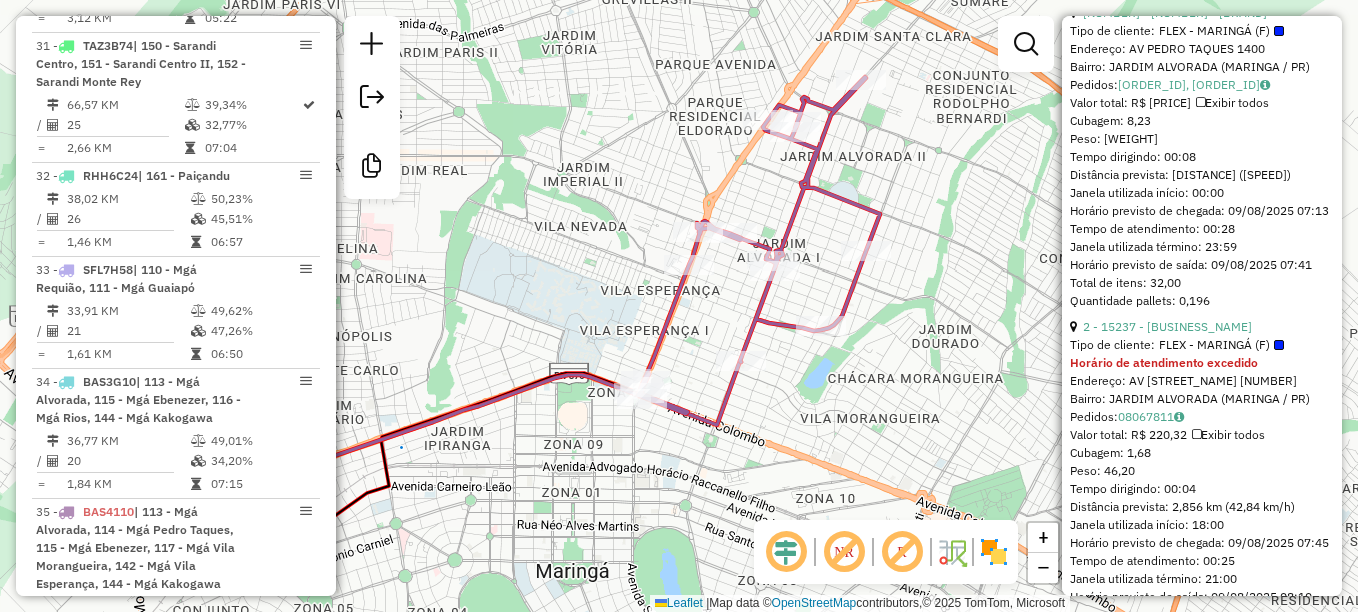 drag, startPoint x: 848, startPoint y: 330, endPoint x: 728, endPoint y: 325, distance: 120.10412 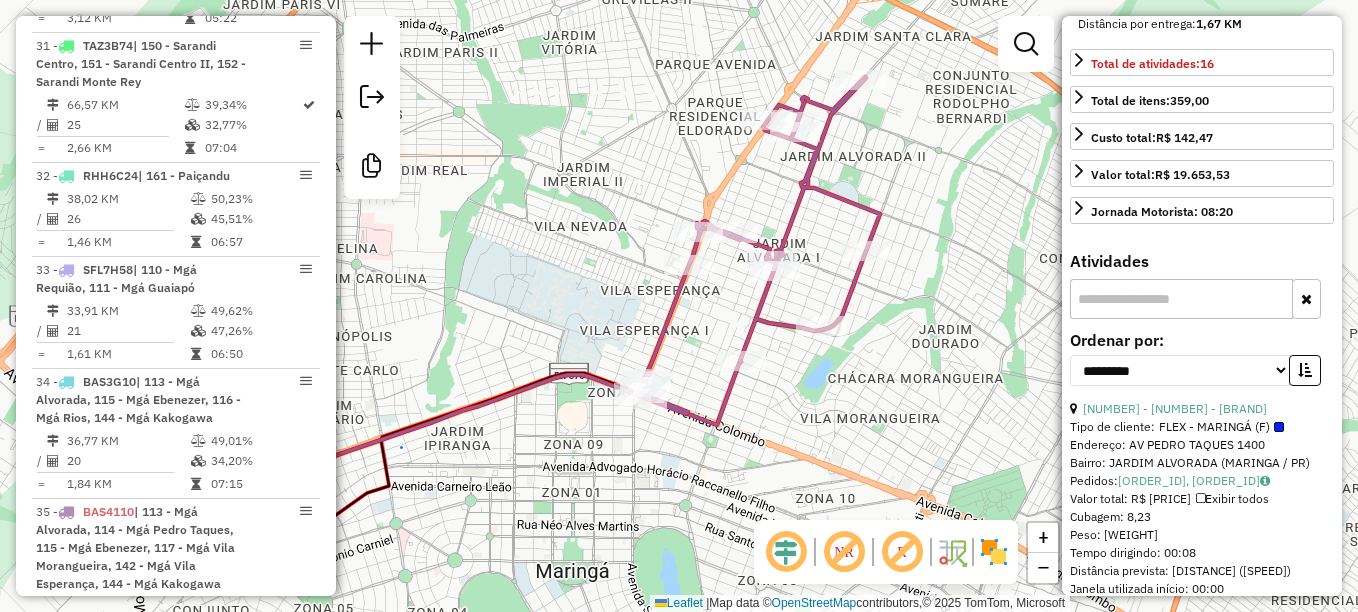 scroll, scrollTop: 573, scrollLeft: 0, axis: vertical 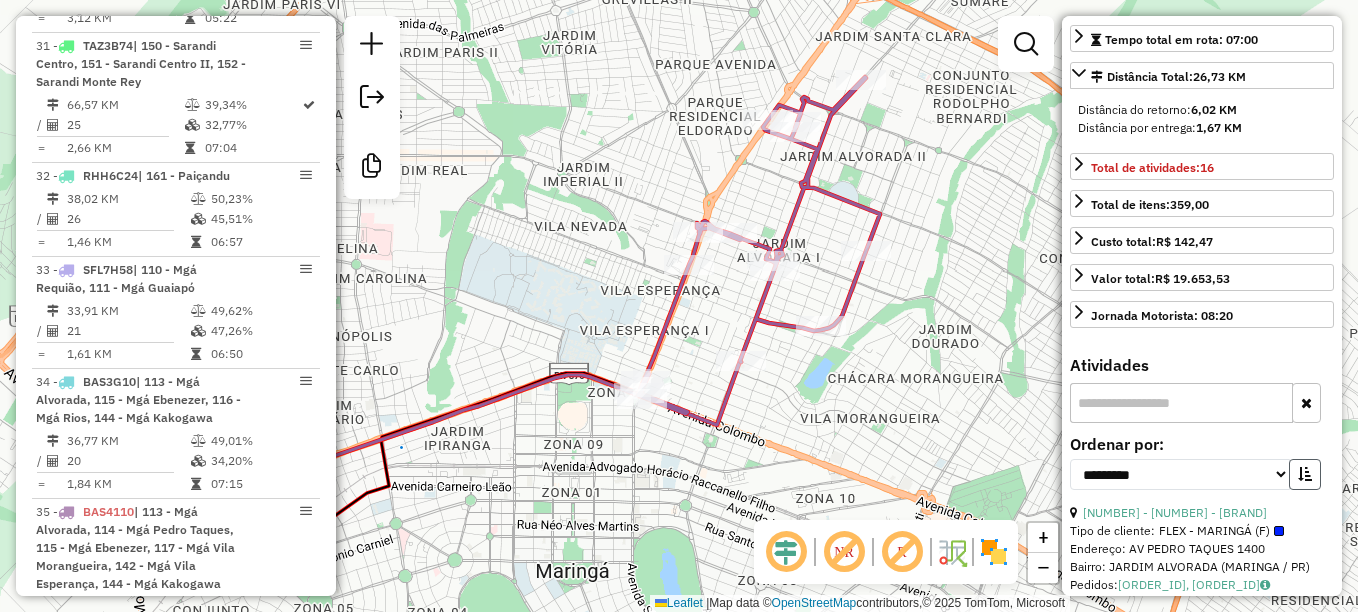 click at bounding box center (1305, 474) 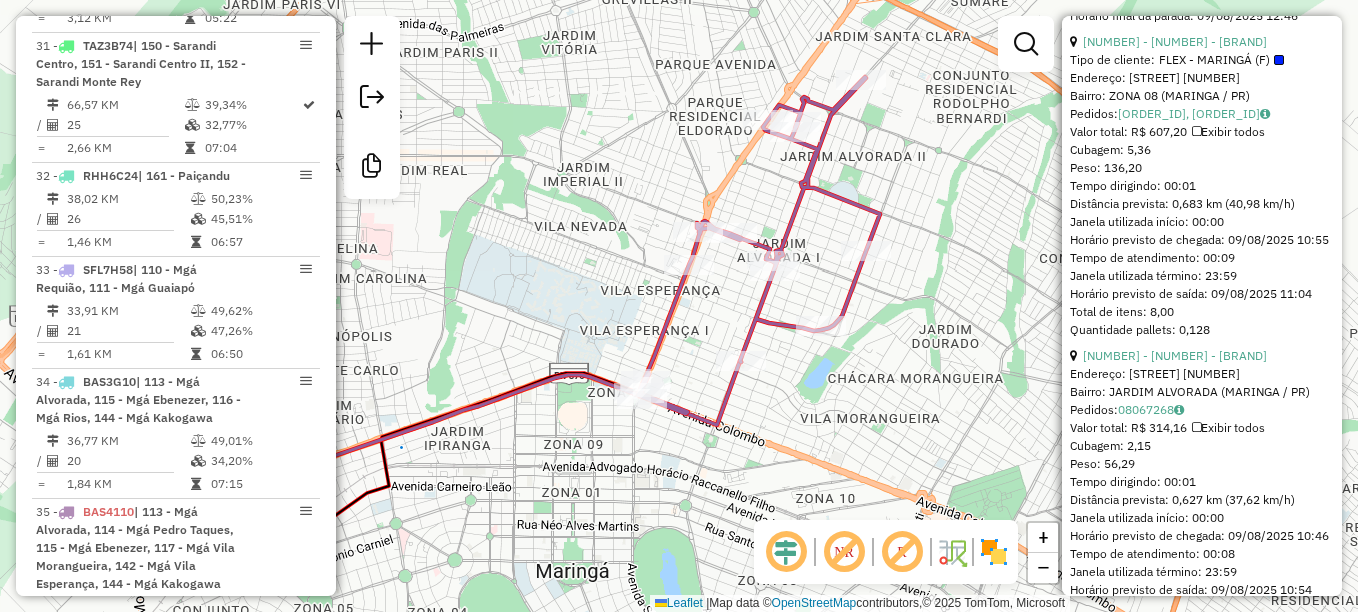 scroll, scrollTop: 2373, scrollLeft: 0, axis: vertical 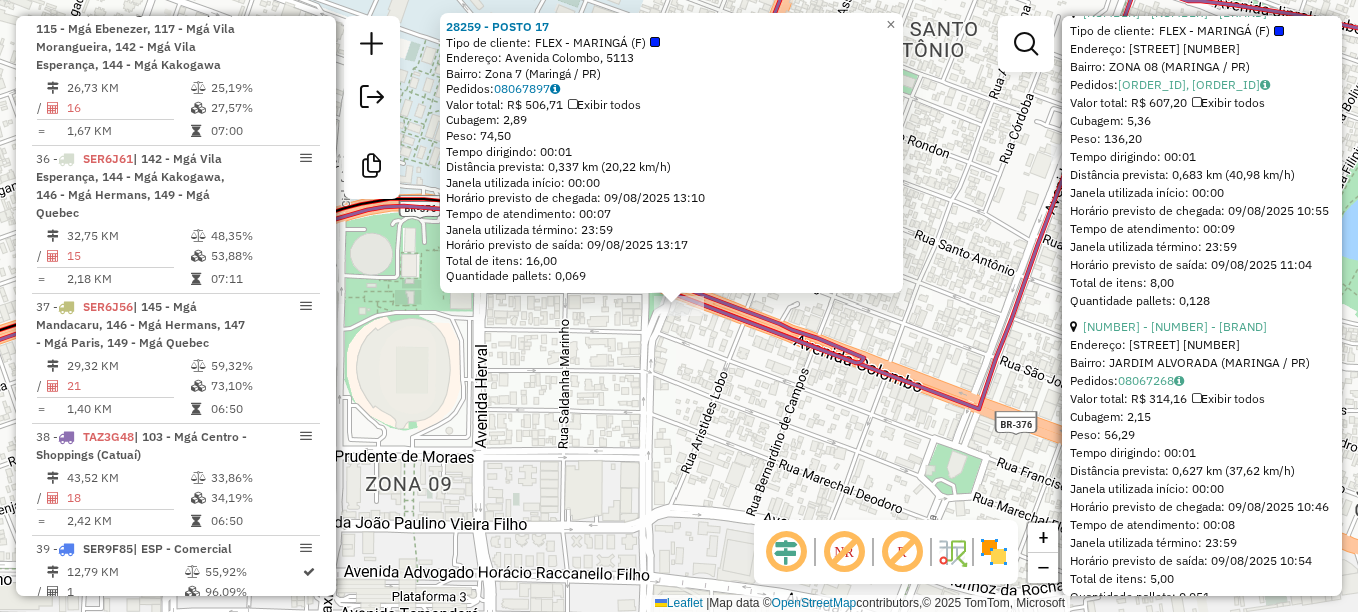 click on "[ORDER_ID] - [BUSINESS_NAME] Tipo de cliente: FLEX - [CITY] (F) Endereço: [STREET_NAME], [NUMBER] Bairro: [NEIGHBORHOOD] ([CITY] / PR) Pedidos: [ORDER_ID] Valor total: R$ [PRICE] Exibir todos Cubagem: [WEIGHT] Peso: [WEIGHT] Tempo dirigindo: [TIME] Distância prevista: [DISTANCE] ([SPEED]) Janela utilizada início: [TIME] Horário previsto de chegada: [DATE] [TIME] Tempo de atendimento: [TIME] Janela utilizada término: [TIME] Horário previsto de saída: [DATE] [TIME] Total de itens: [QUANTITY] Quantidade pallets: [QUANTITY] × Janela de atendimento Grade de atendimento Capacidade Transportadoras Veículos Cliente Pedidos Rotas Selecione os dias de semana para filtrar as janelas de atendimento Seg Ter Qua Qui Sex Sáb Dom Informe o período da janela de atendimento: De: Até: Filtrar exatamente a janela do cliente Considerar janela de atendimento padrão Selecione os dias de semana para filtrar as grades de atendimento Seg Ter Qua Qui Sex Sáb Dom Peso mínimo: De: De:" 